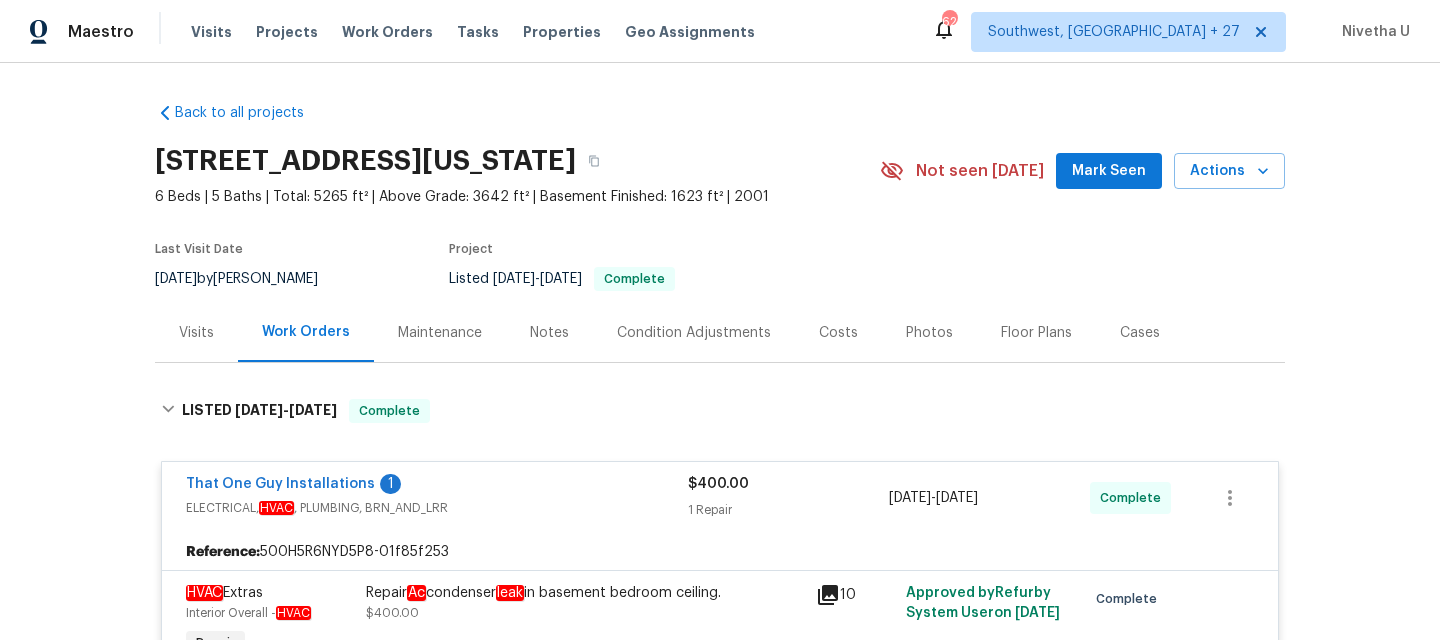 scroll, scrollTop: 0, scrollLeft: 0, axis: both 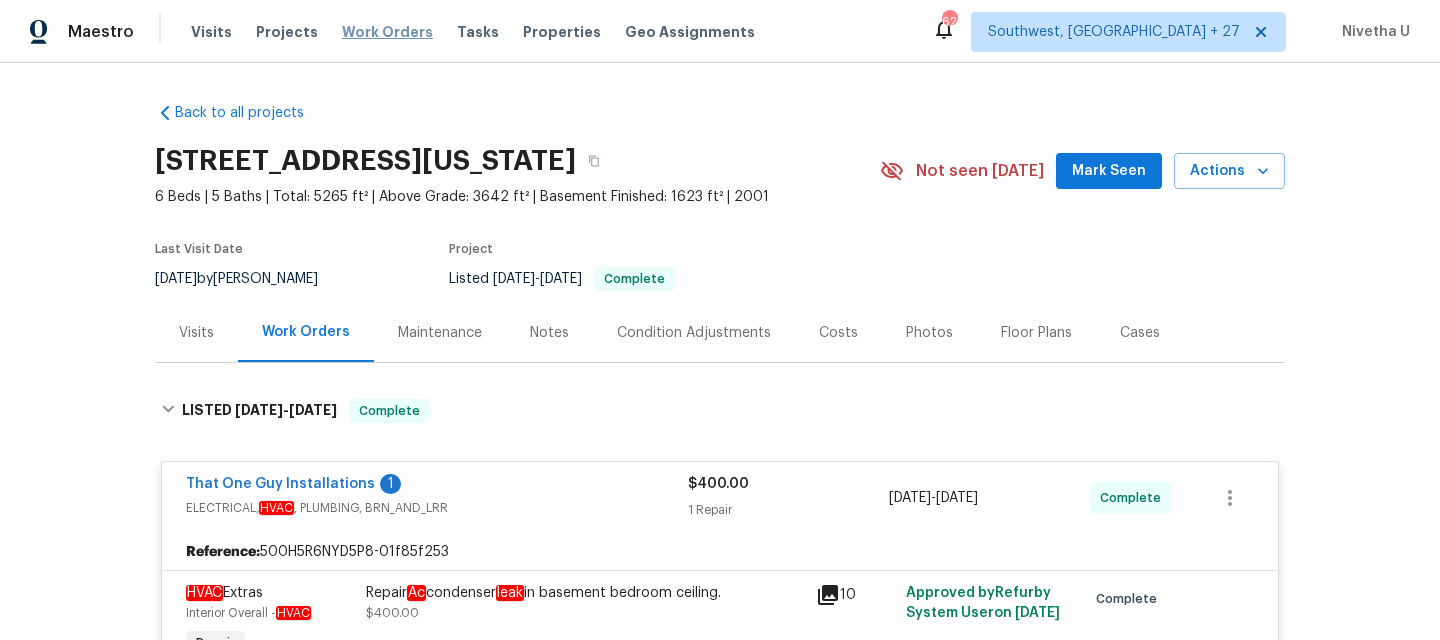 click on "Work Orders" at bounding box center (387, 32) 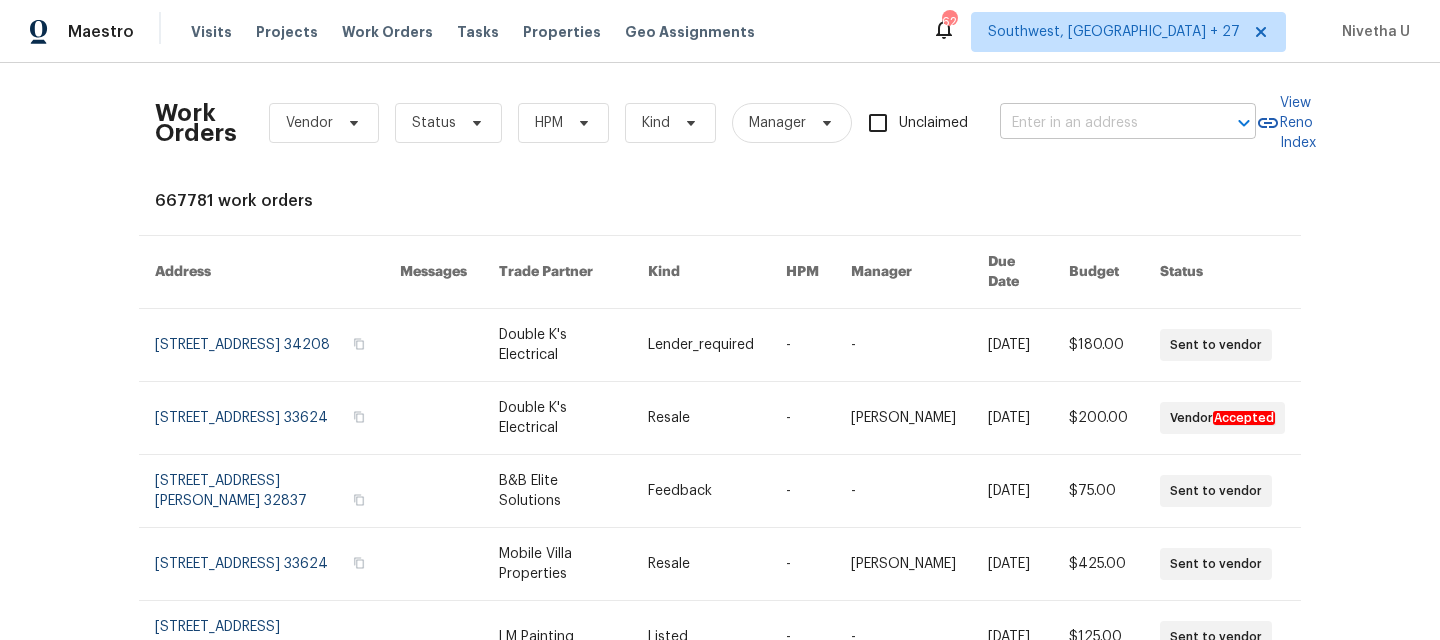 click at bounding box center (1100, 123) 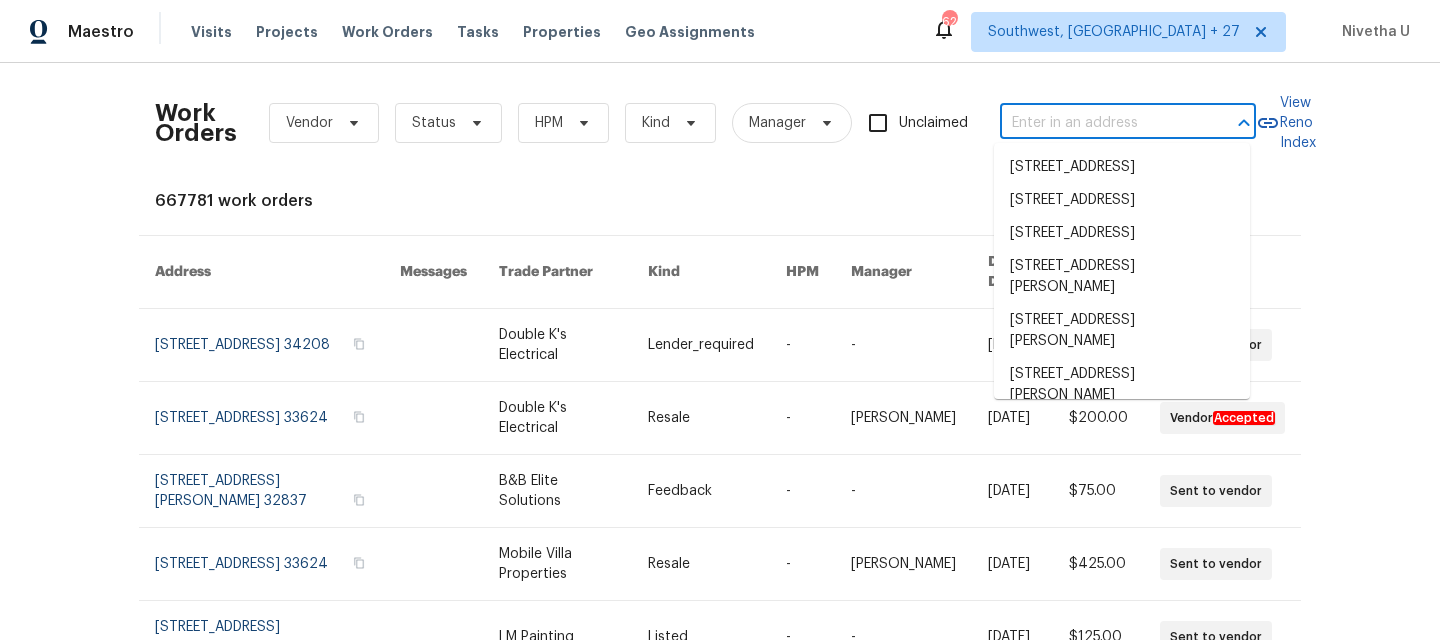 paste on "[STREET_ADDRESS][PERSON_NAME][PERSON_NAME]" 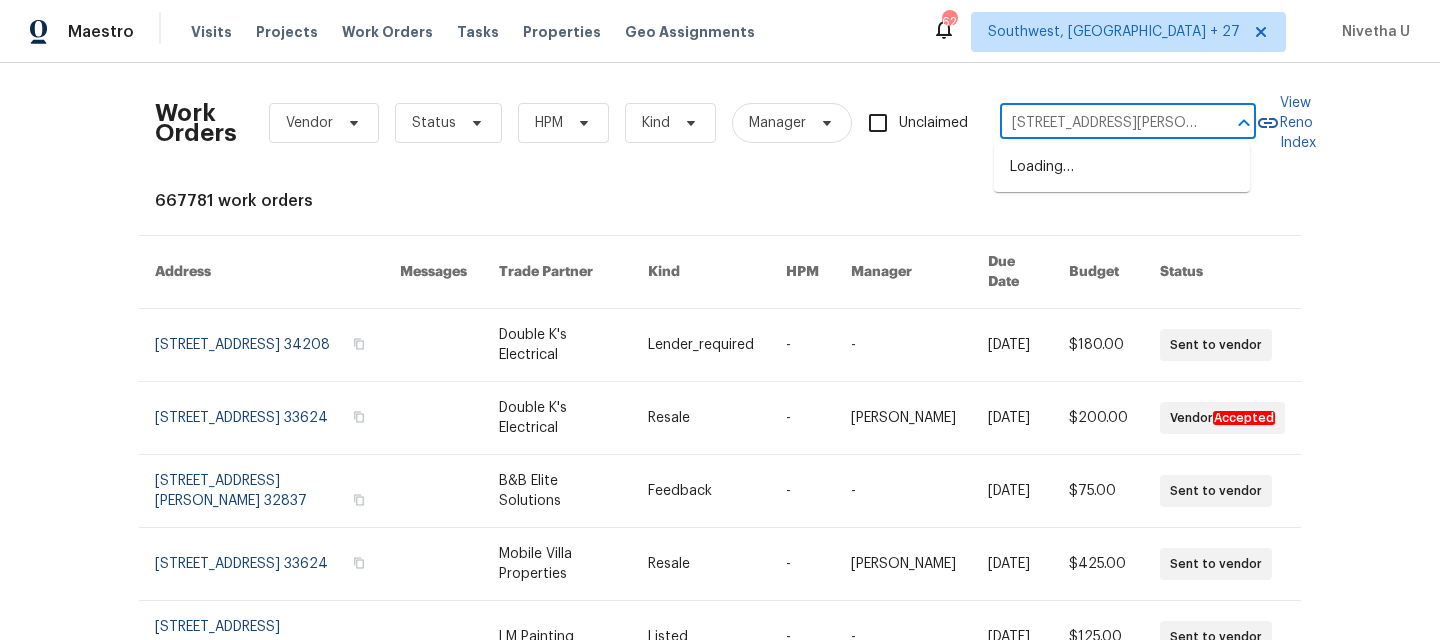 scroll, scrollTop: 0, scrollLeft: 100, axis: horizontal 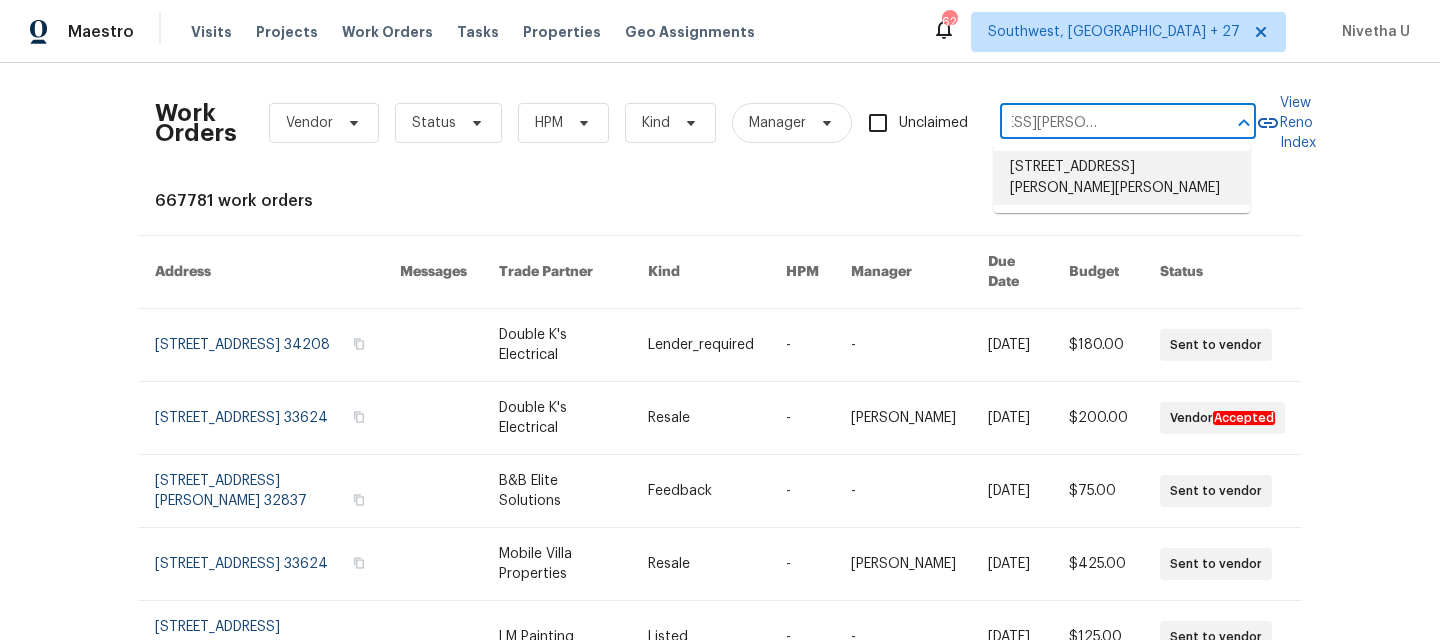 click on "[STREET_ADDRESS][PERSON_NAME][PERSON_NAME]" at bounding box center [1122, 178] 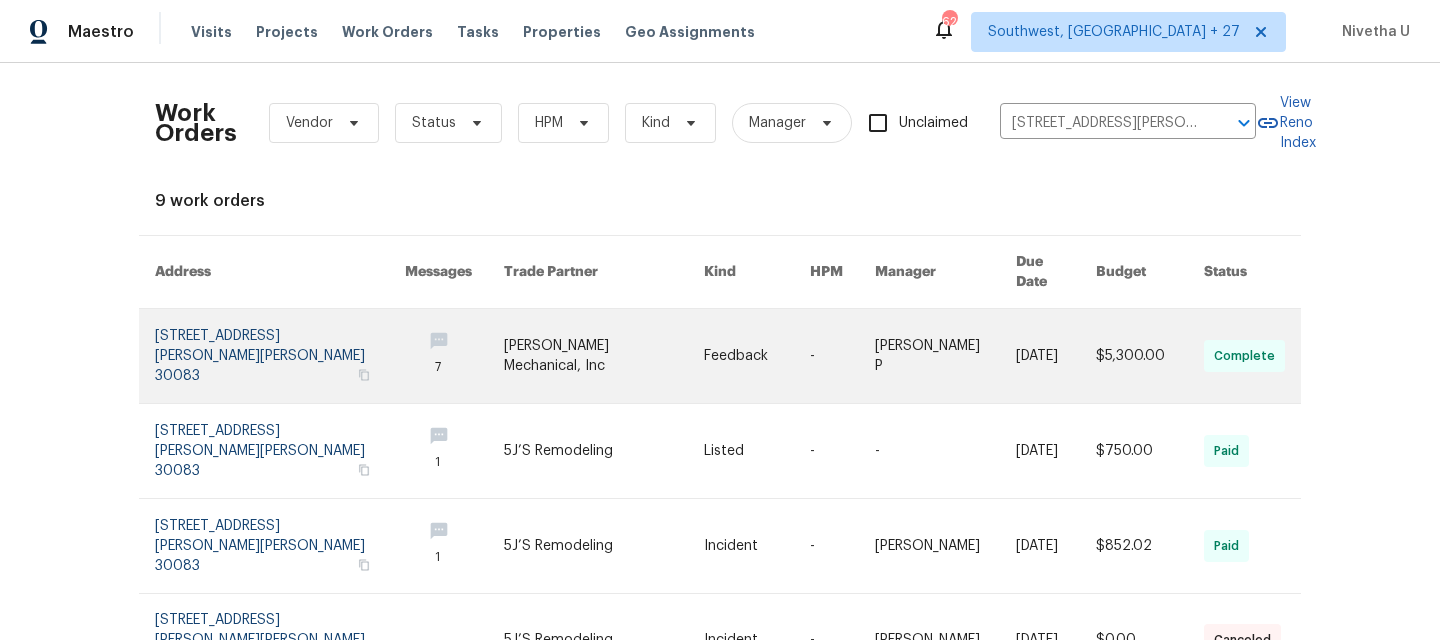 click at bounding box center (280, 356) 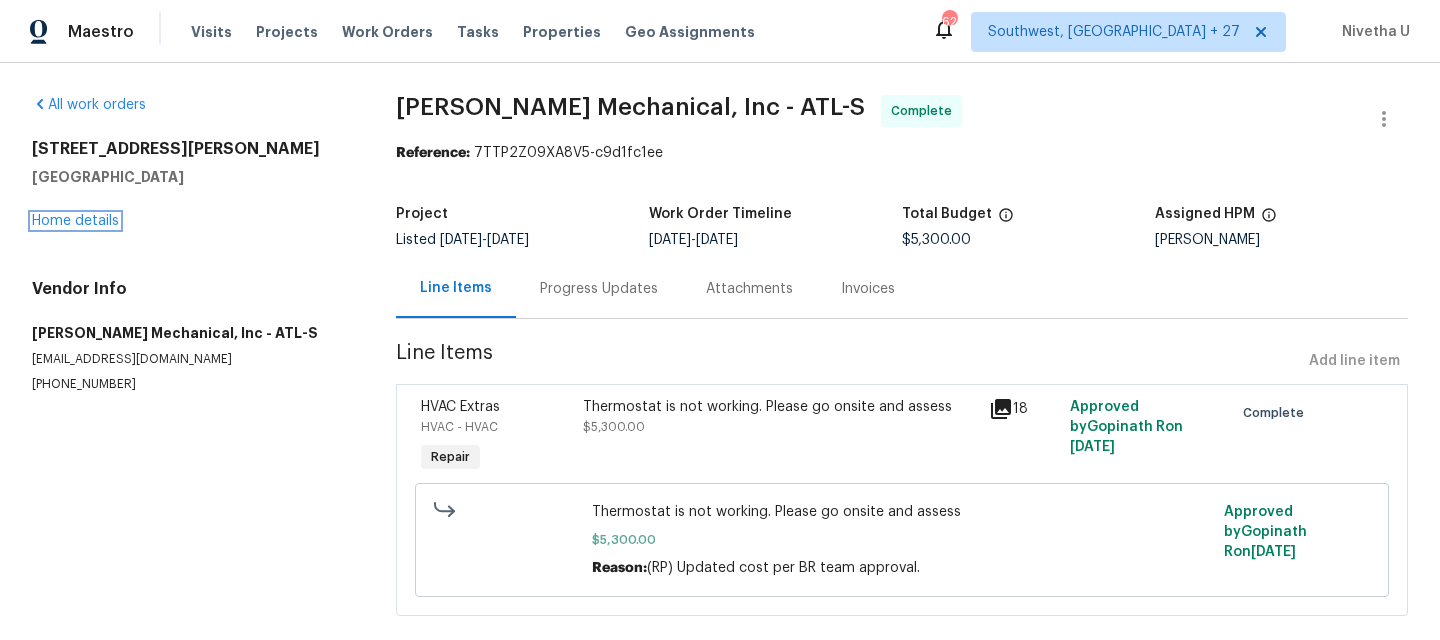 click on "Home details" at bounding box center (75, 221) 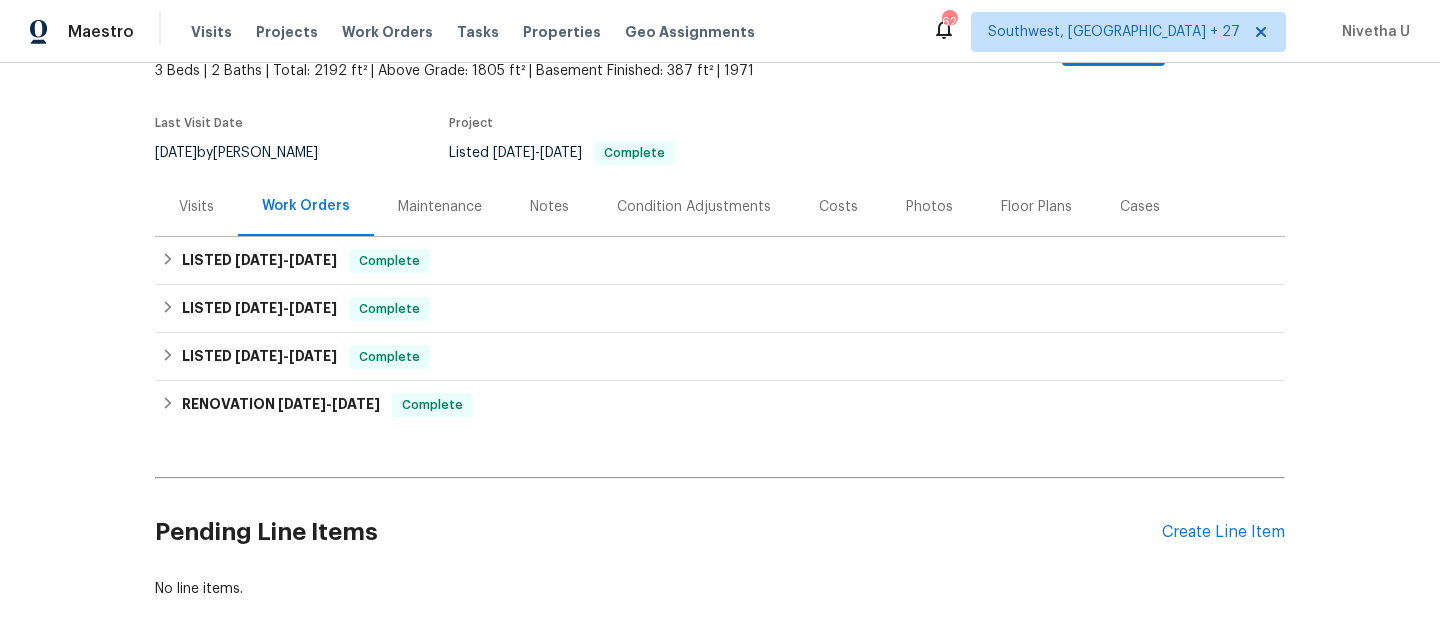 scroll, scrollTop: 168, scrollLeft: 0, axis: vertical 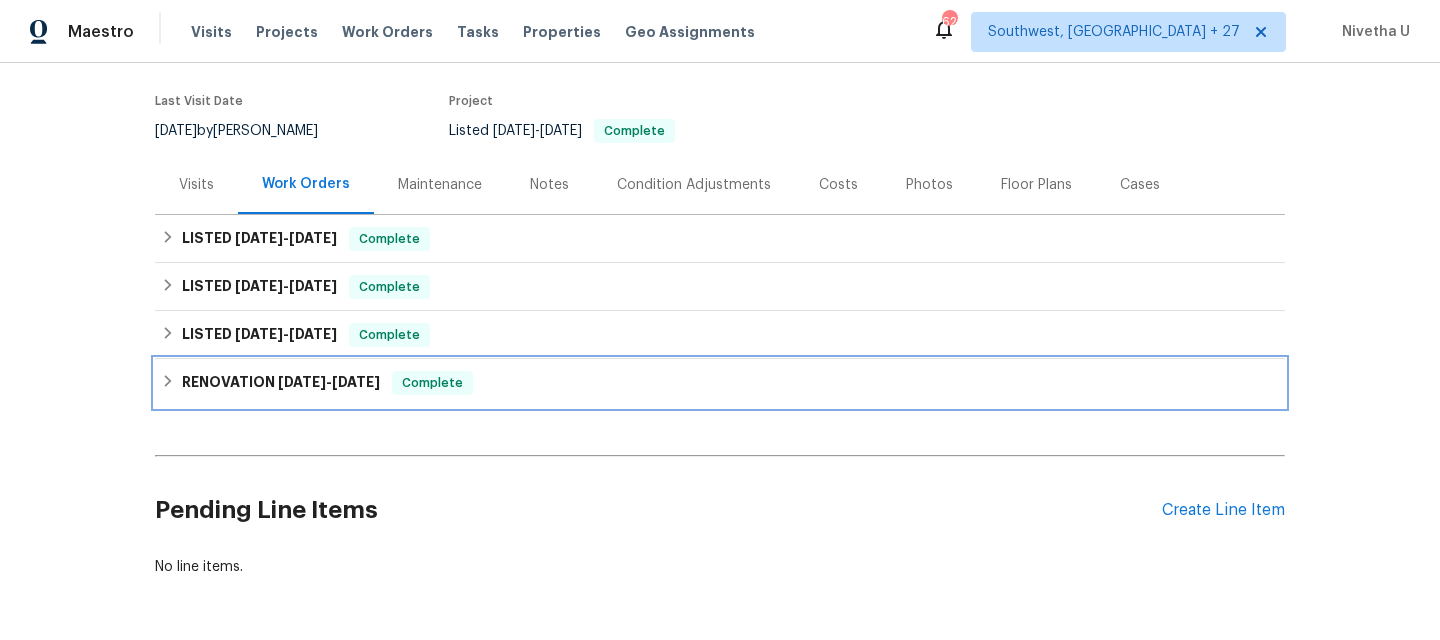 click on "Complete" at bounding box center (432, 383) 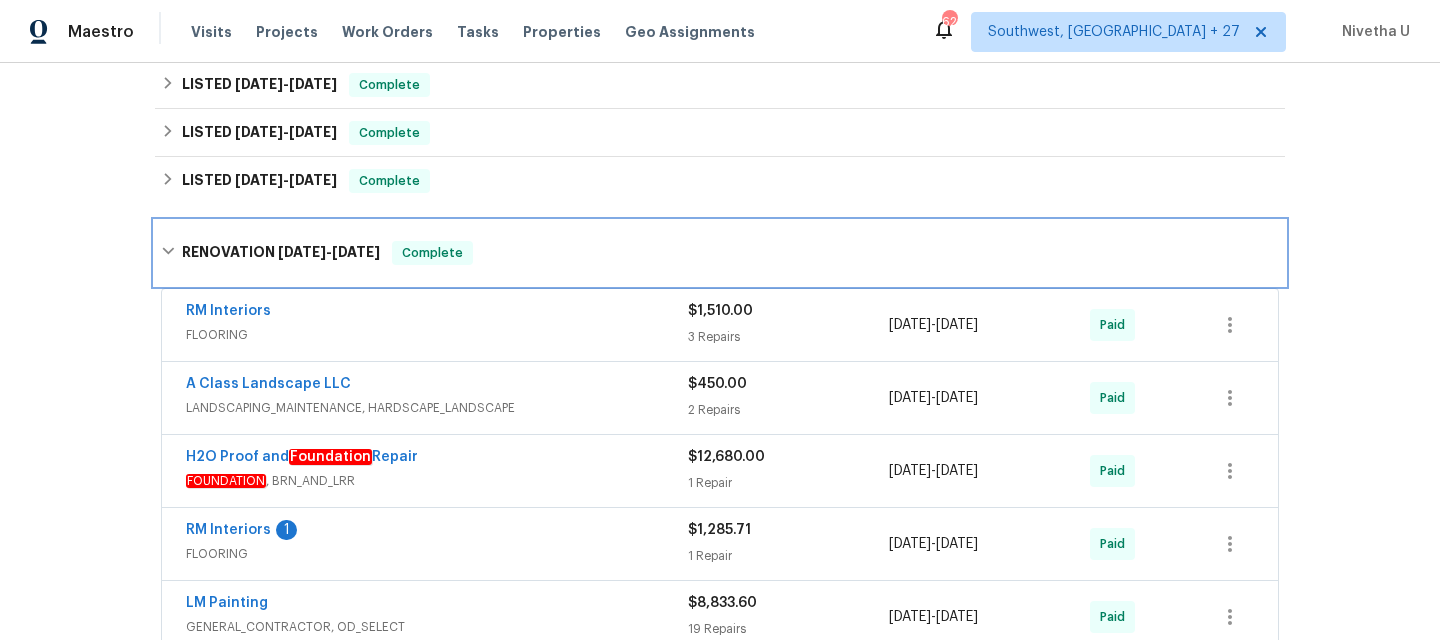 scroll, scrollTop: 385, scrollLeft: 0, axis: vertical 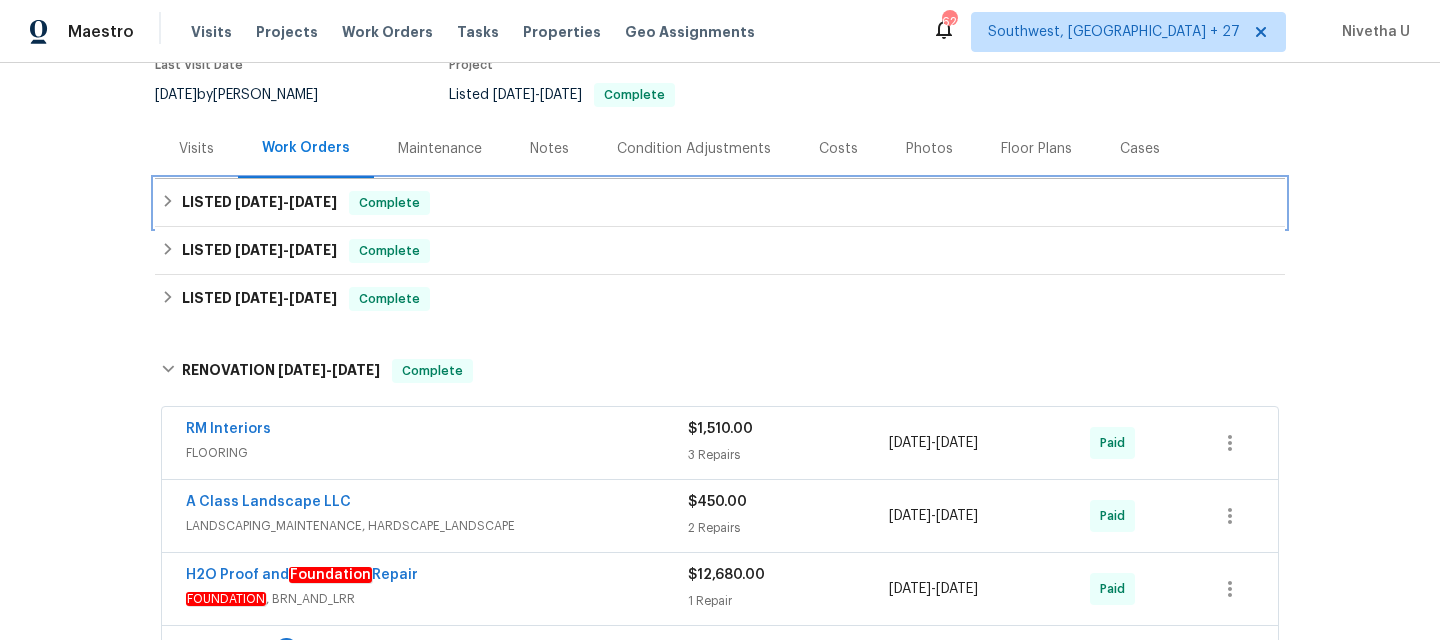 click on "LISTED   [DATE]  -  [DATE] Complete" at bounding box center [720, 203] 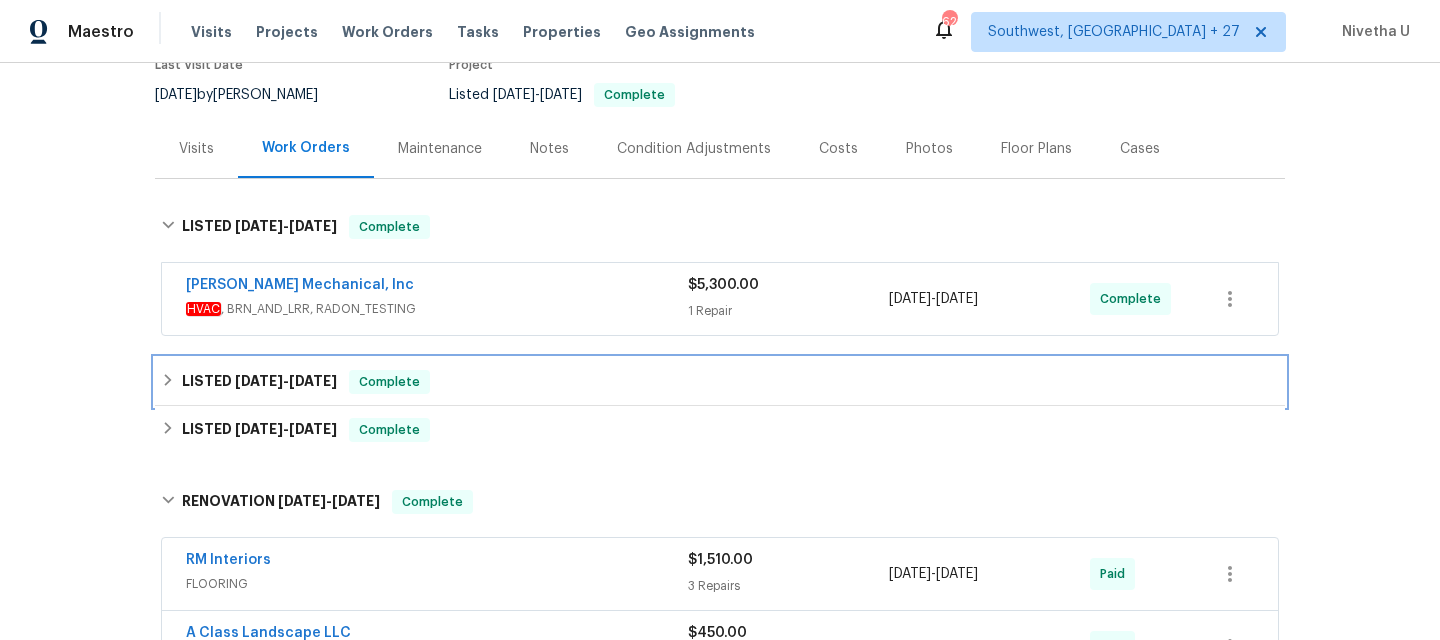 click on "LISTED   [DATE]  -  [DATE] Complete" at bounding box center (720, 382) 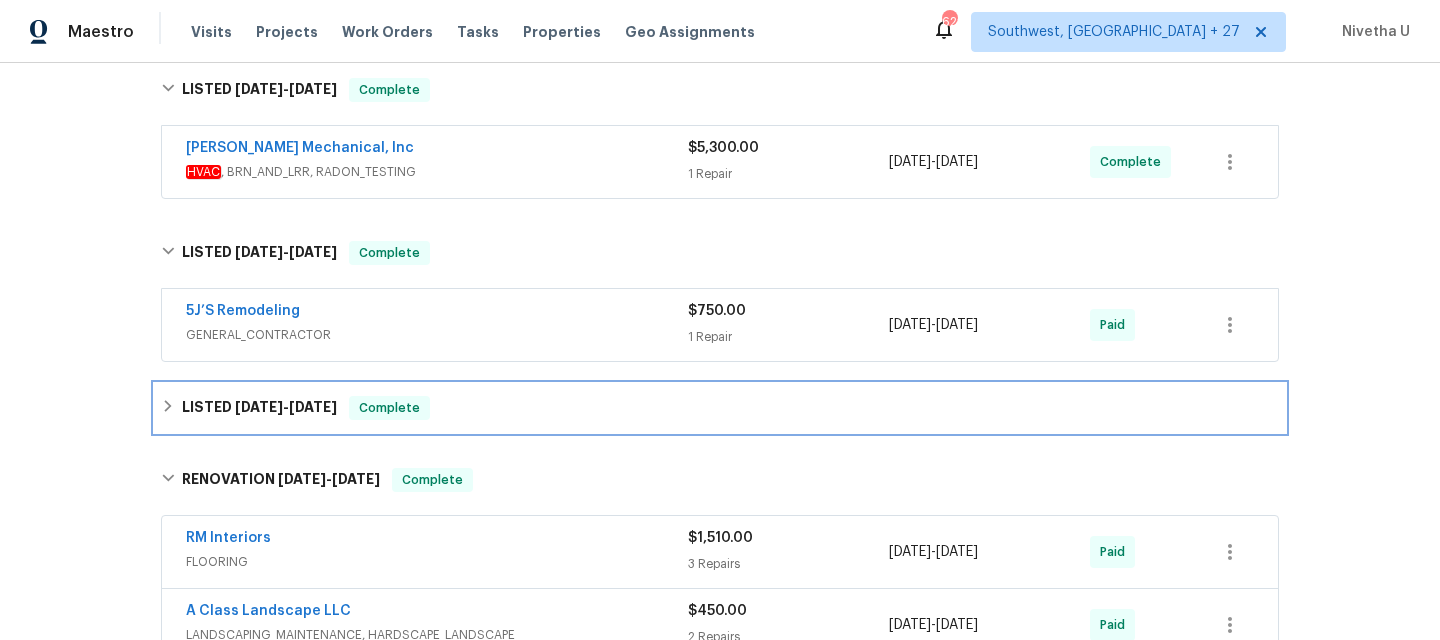 click on "LISTED   [DATE]  -  [DATE] Complete" at bounding box center [720, 408] 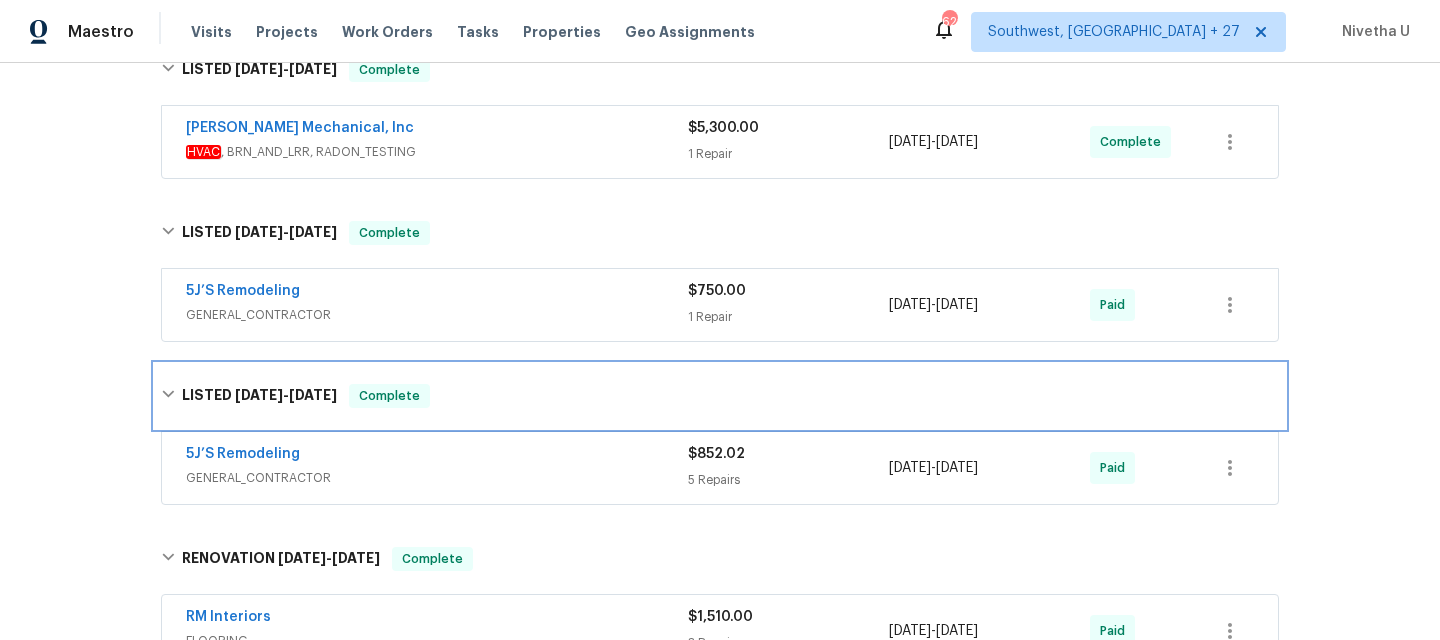 scroll, scrollTop: 90, scrollLeft: 0, axis: vertical 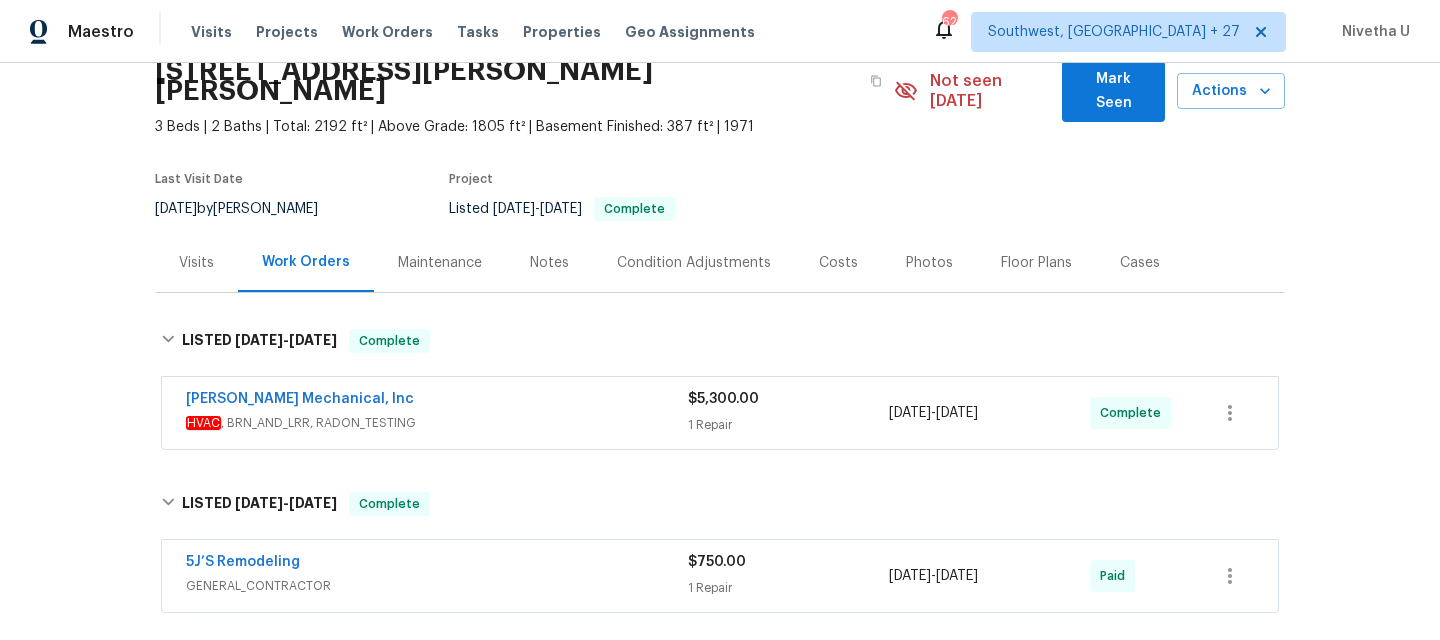click on "[PERSON_NAME] Mechanical, Inc" at bounding box center (437, 401) 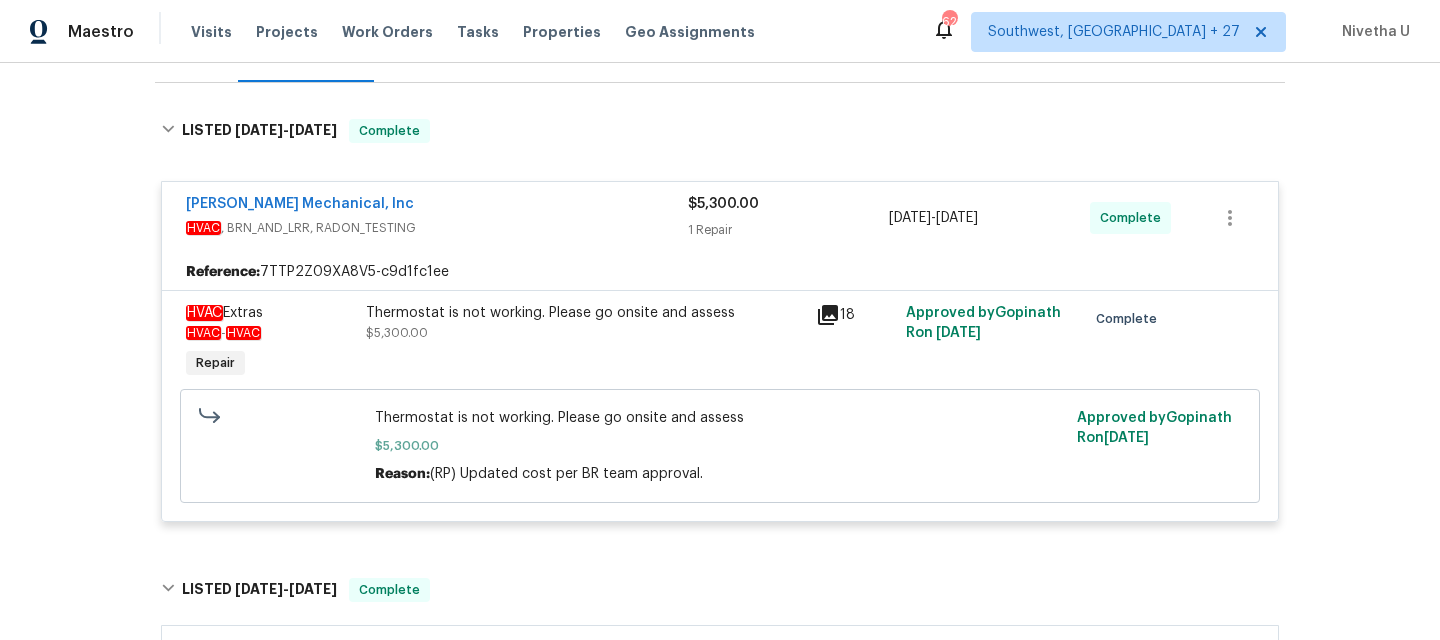 scroll, scrollTop: 303, scrollLeft: 0, axis: vertical 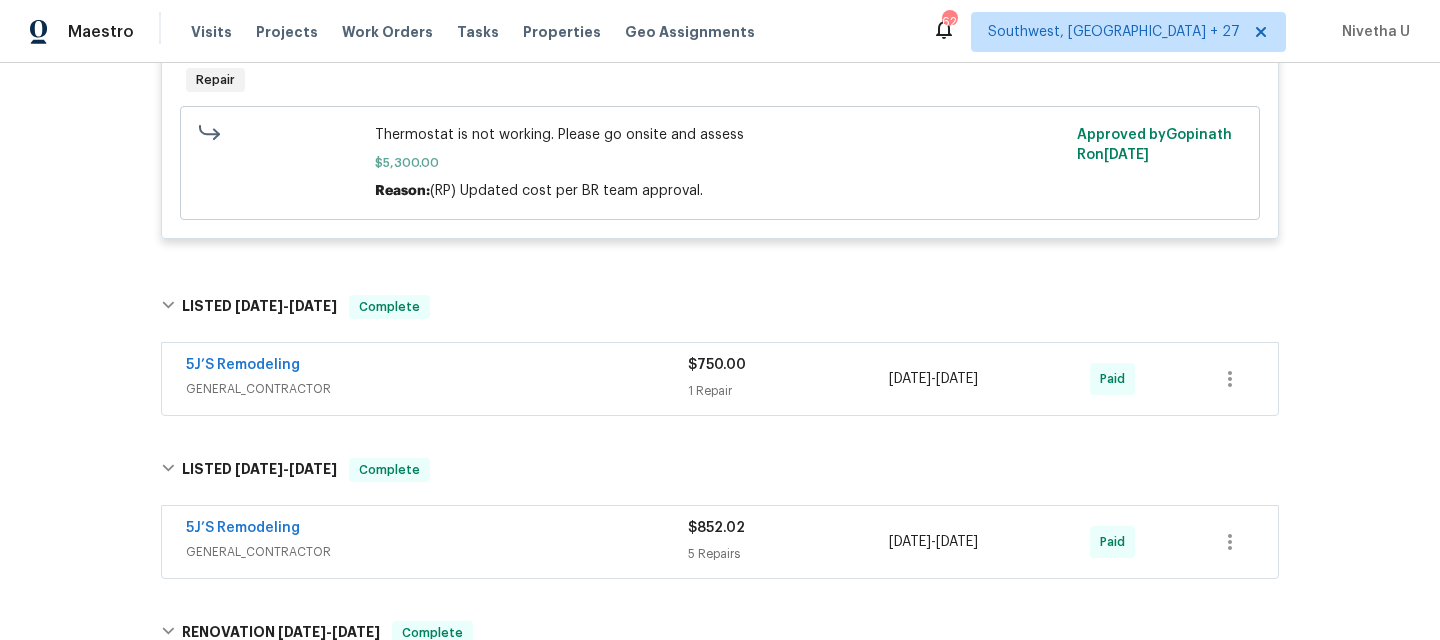 click on "GENERAL_CONTRACTOR" at bounding box center (437, 389) 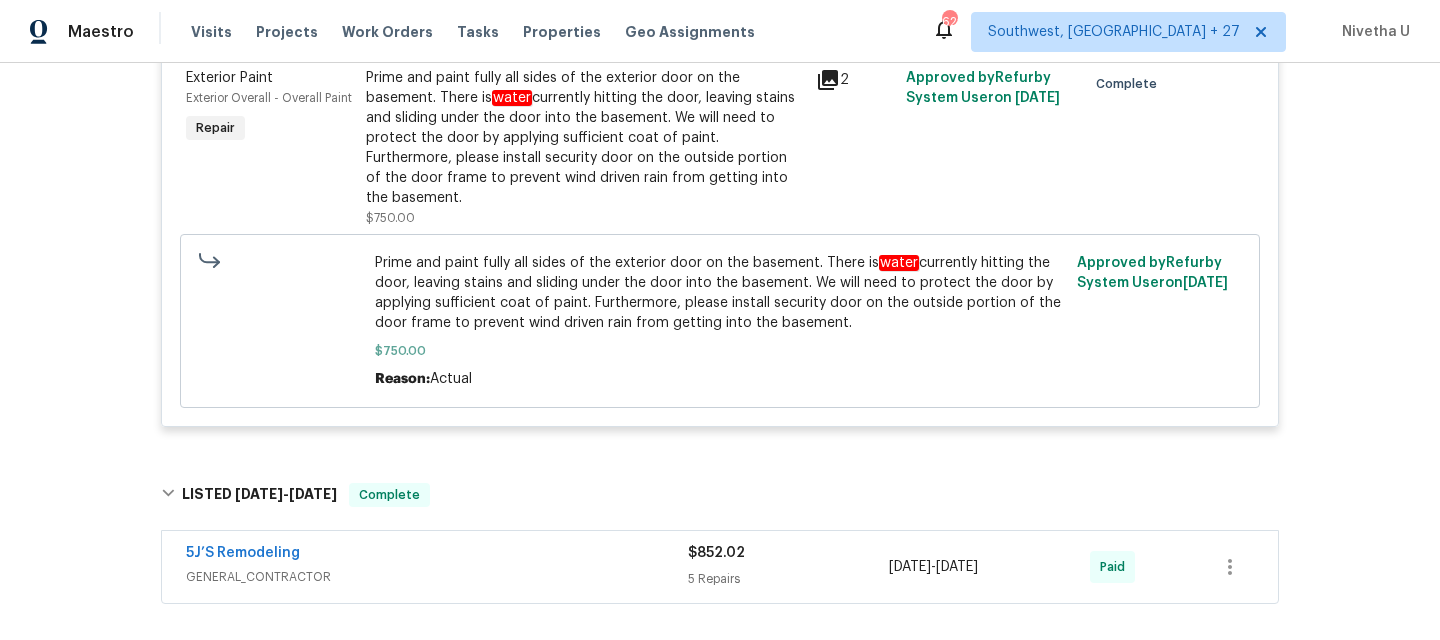 scroll, scrollTop: 1052, scrollLeft: 0, axis: vertical 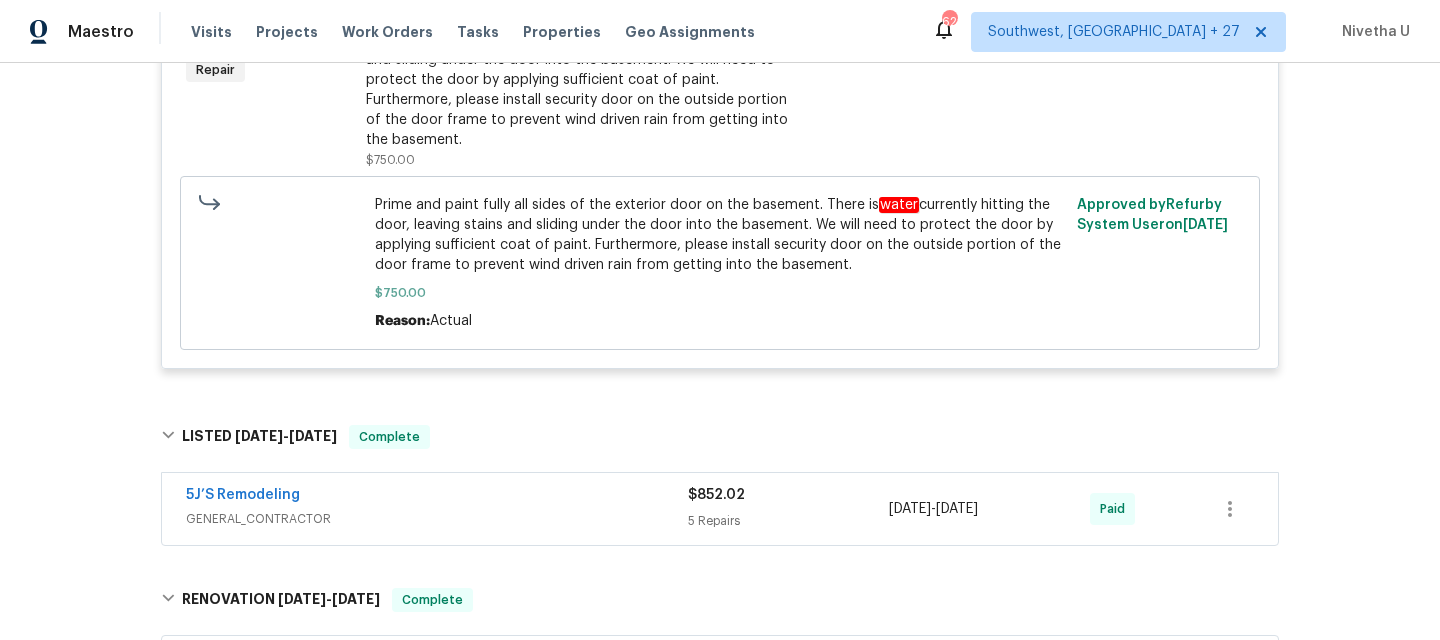 click on "Back to all projects [STREET_ADDRESS][PERSON_NAME][PERSON_NAME] 3 Beds | 2 Baths | Total: 2192 ft² | Above Grade: 1805 ft² | Basement Finished: 387 ft² | 1971 Not seen [DATE] Mark Seen Actions Last Visit Date [DATE]  by  [PERSON_NAME]   Project Listed   [DATE]  -  [DATE] Complete Visits Work Orders Maintenance Notes Condition Adjustments Costs Photos Floor Plans Cases LISTED   [DATE]  -  [DATE] Complete [PERSON_NAME] Mechanical, Inc HVAC , BRN_AND_LRR, RADON_TESTING $5,300.00 1 Repair [DATE]  -  [DATE] Complete Reference:  7TTP2Z09XA8V5-c9d1fc1ee HVAC  Extras HVAC  -  HVAC Repair Thermostat is not working. Please go onsite and assess $5,300.00   18 Approved by  [PERSON_NAME] R  on   [DATE] Complete Thermostat is not working. Please go onsite and assess $5,300.00 Reason:  (RP) Updated cost per BR team approval. Approved by  [PERSON_NAME] R  on  [DATE] LISTED   [DATE]  -  [DATE] Complete 5J’S Remodeling GENERAL_CONTRACTOR $750.00 1 Repair [DATE]  -  [DATE] Paid Reference:  Exterior Paint Repair" at bounding box center [720, 114] 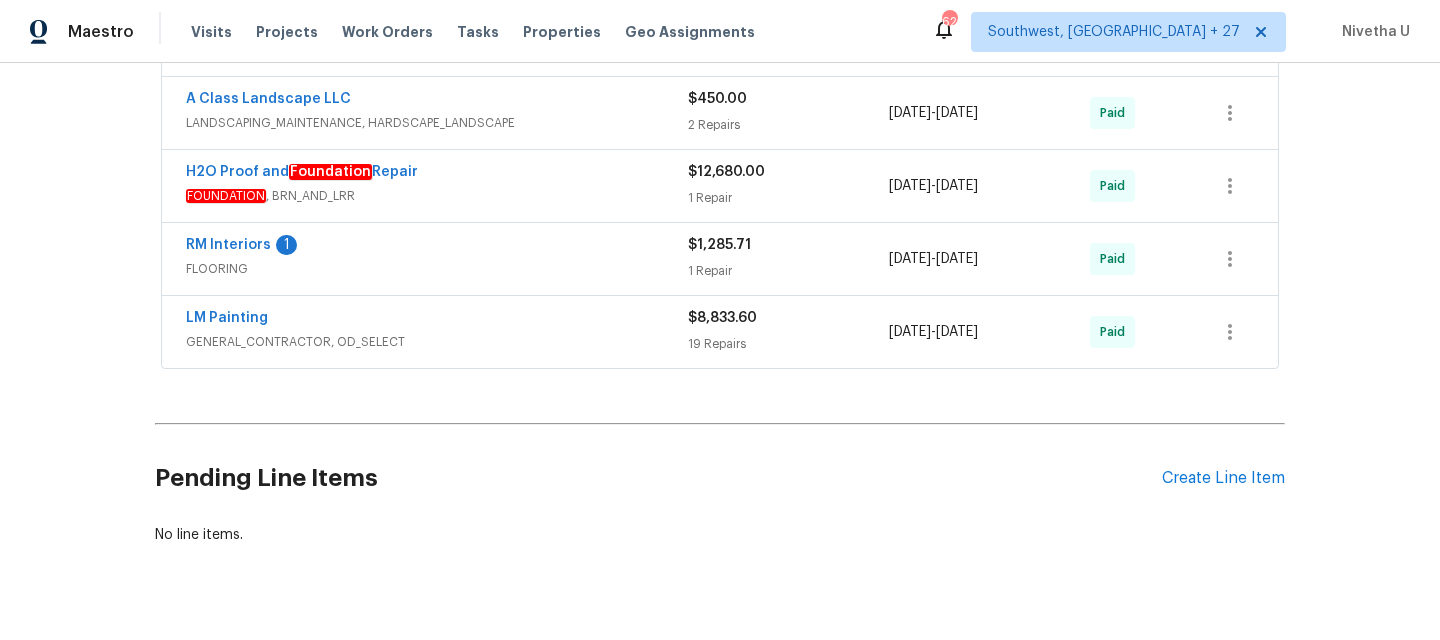 scroll, scrollTop: 2957, scrollLeft: 0, axis: vertical 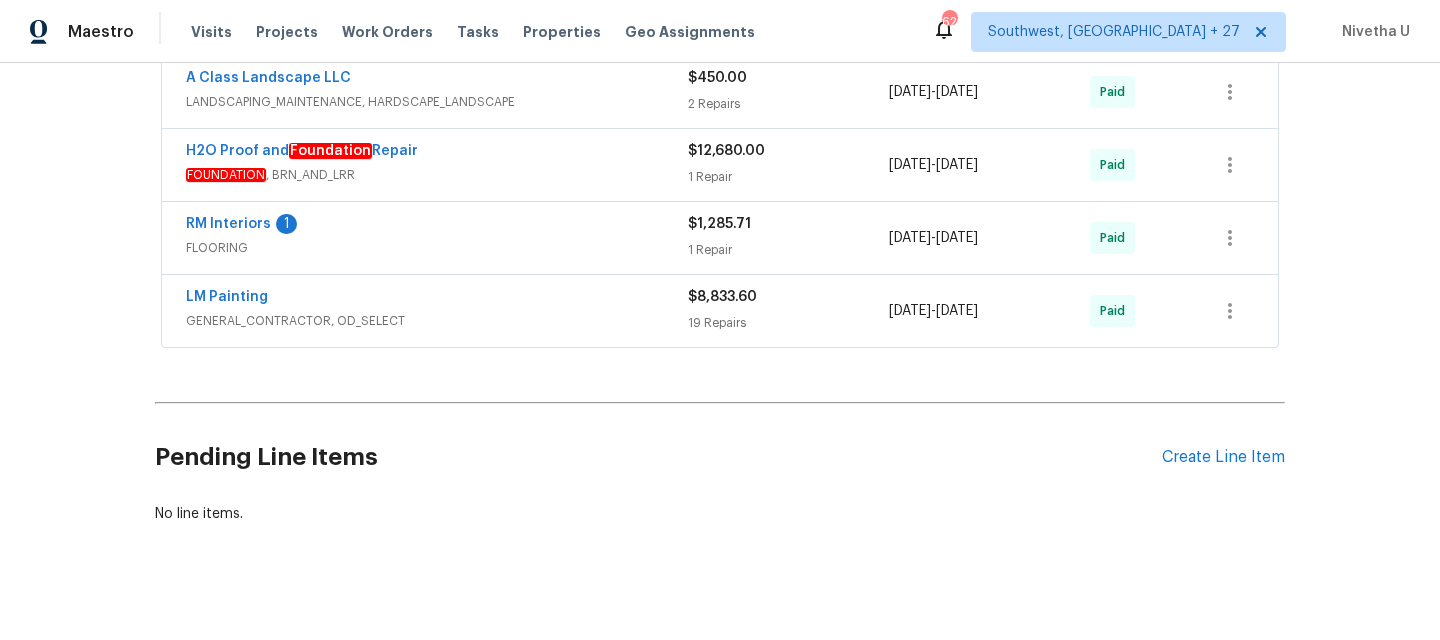 click on "LM Painting" at bounding box center (437, 299) 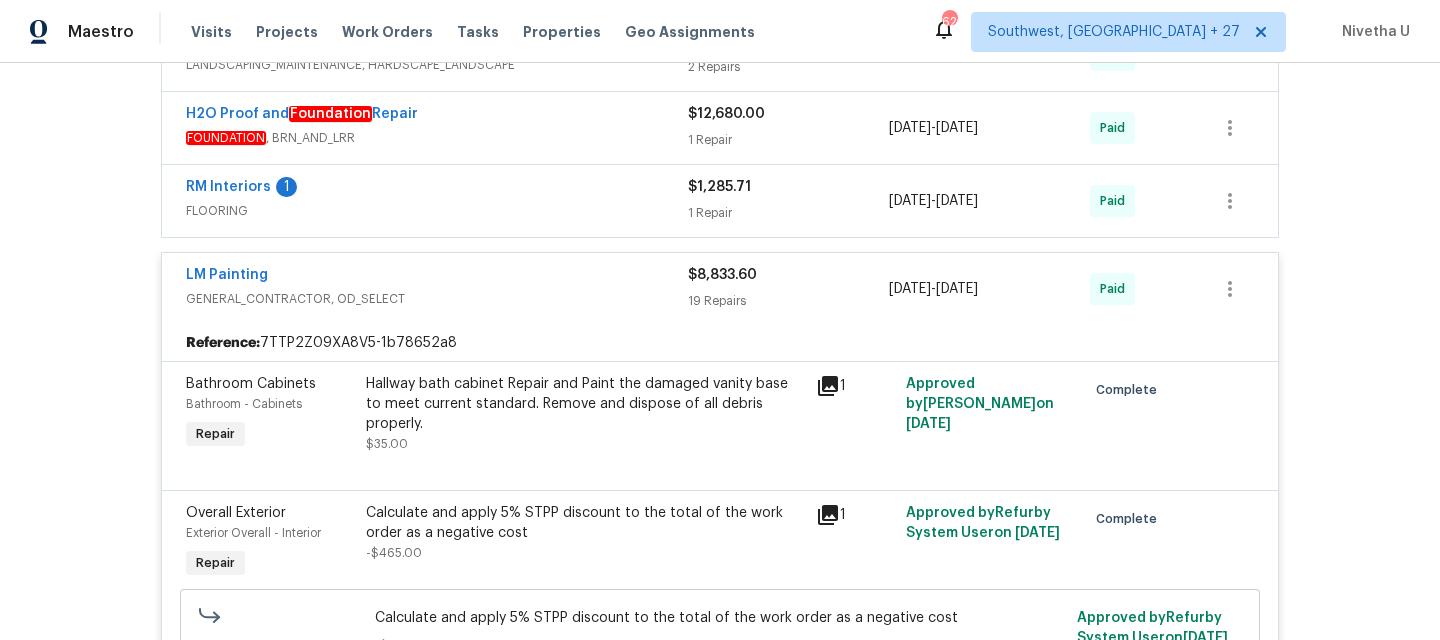 scroll, scrollTop: 2858, scrollLeft: 0, axis: vertical 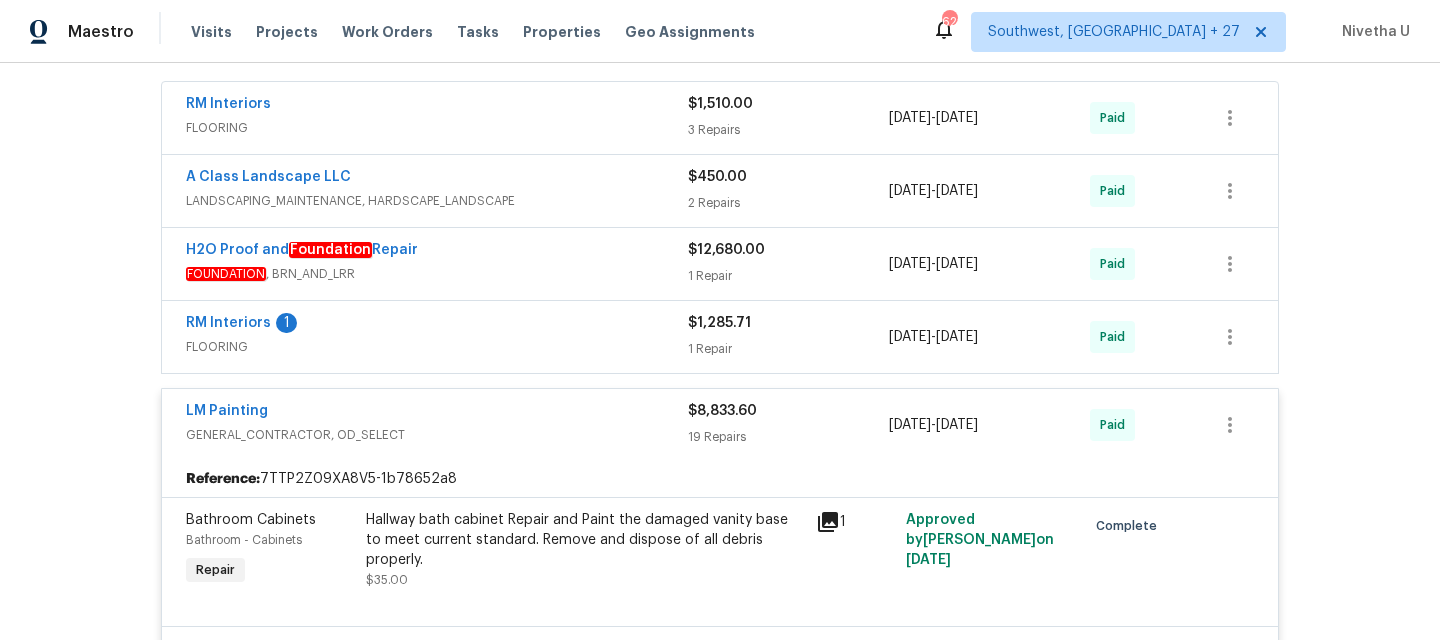click on "RM Interiors 1" at bounding box center (437, 325) 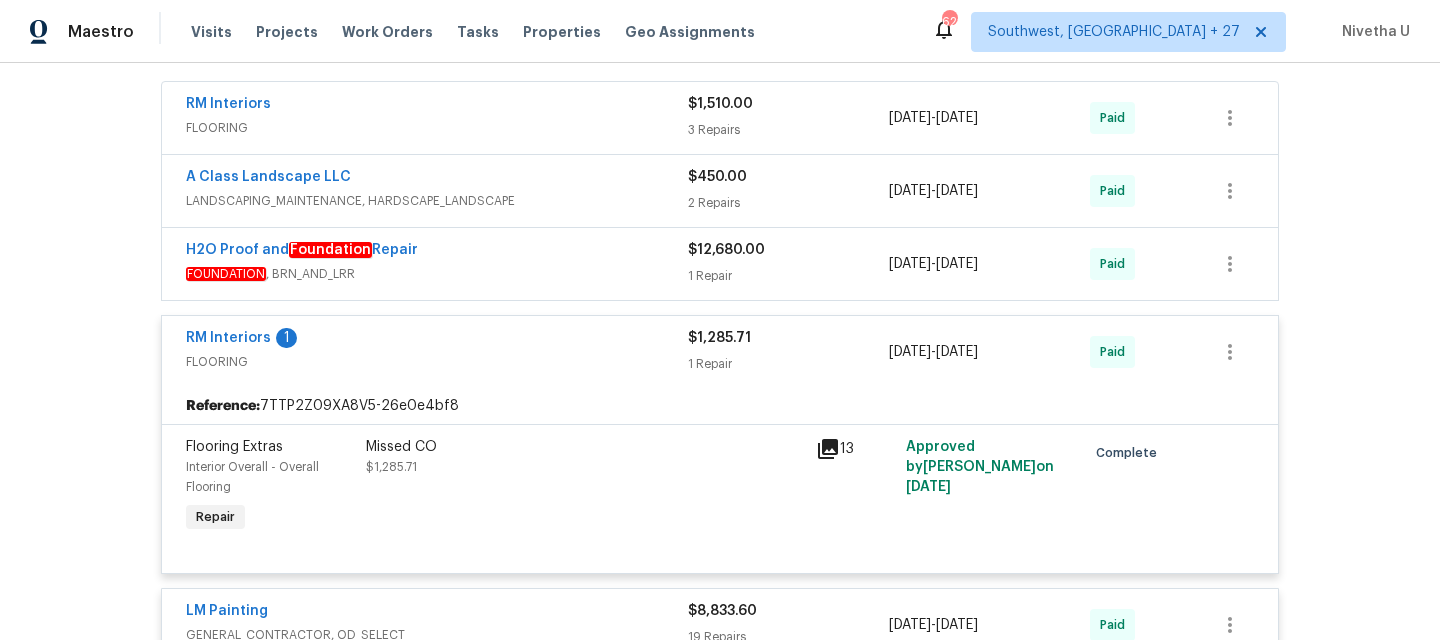 click on "FOUNDATION , BRN_AND_LRR" at bounding box center [437, 274] 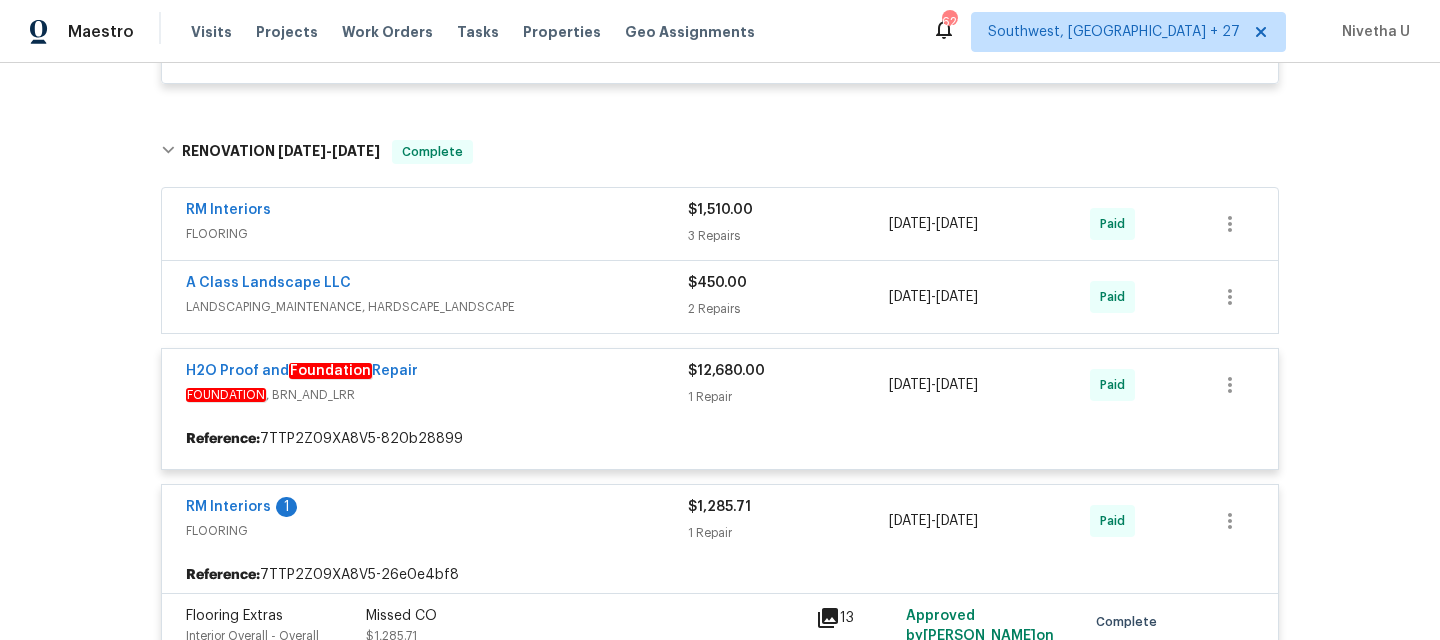 scroll, scrollTop: 2726, scrollLeft: 0, axis: vertical 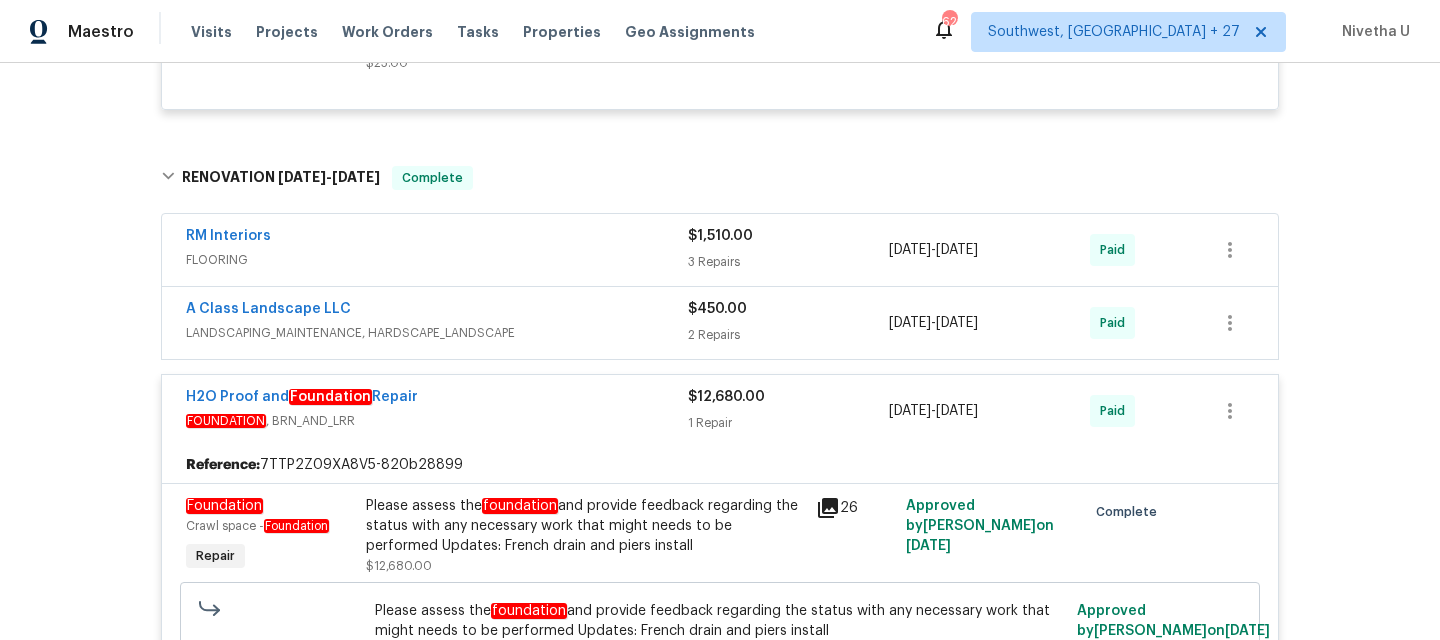 click on "LANDSCAPING_MAINTENANCE, HARDSCAPE_LANDSCAPE" at bounding box center (437, 333) 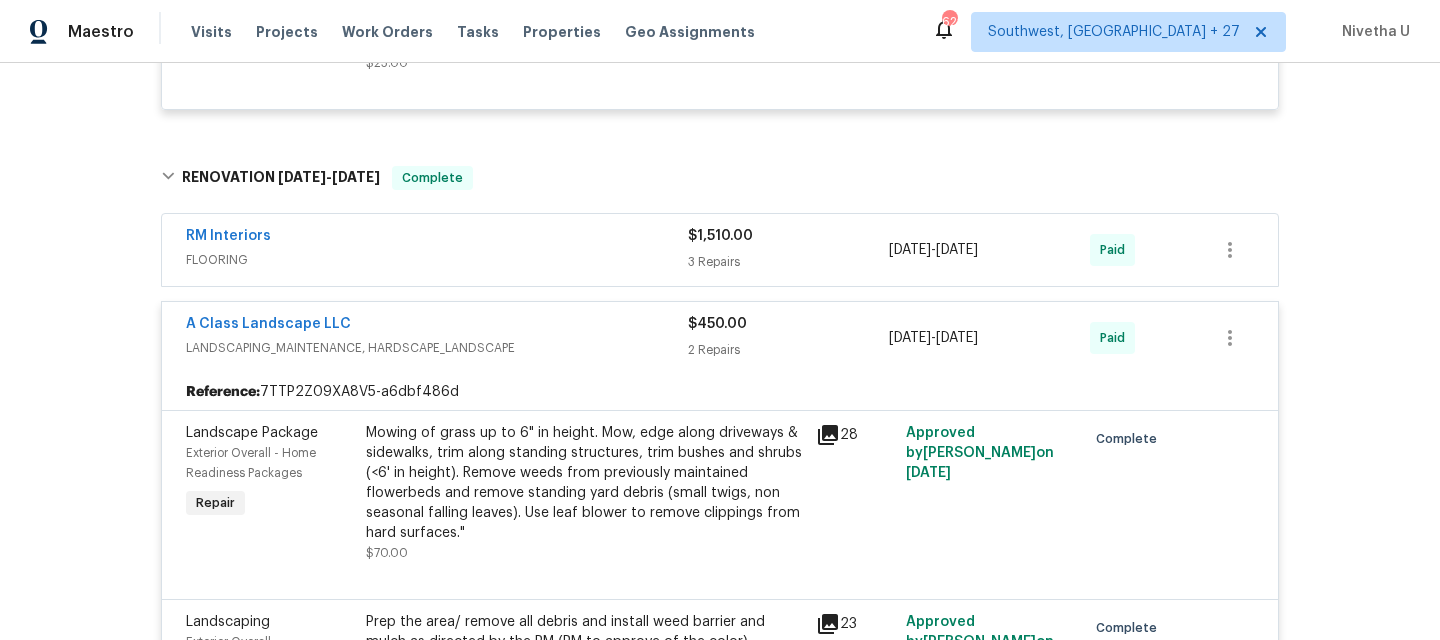 click on "FLOORING" at bounding box center (437, 260) 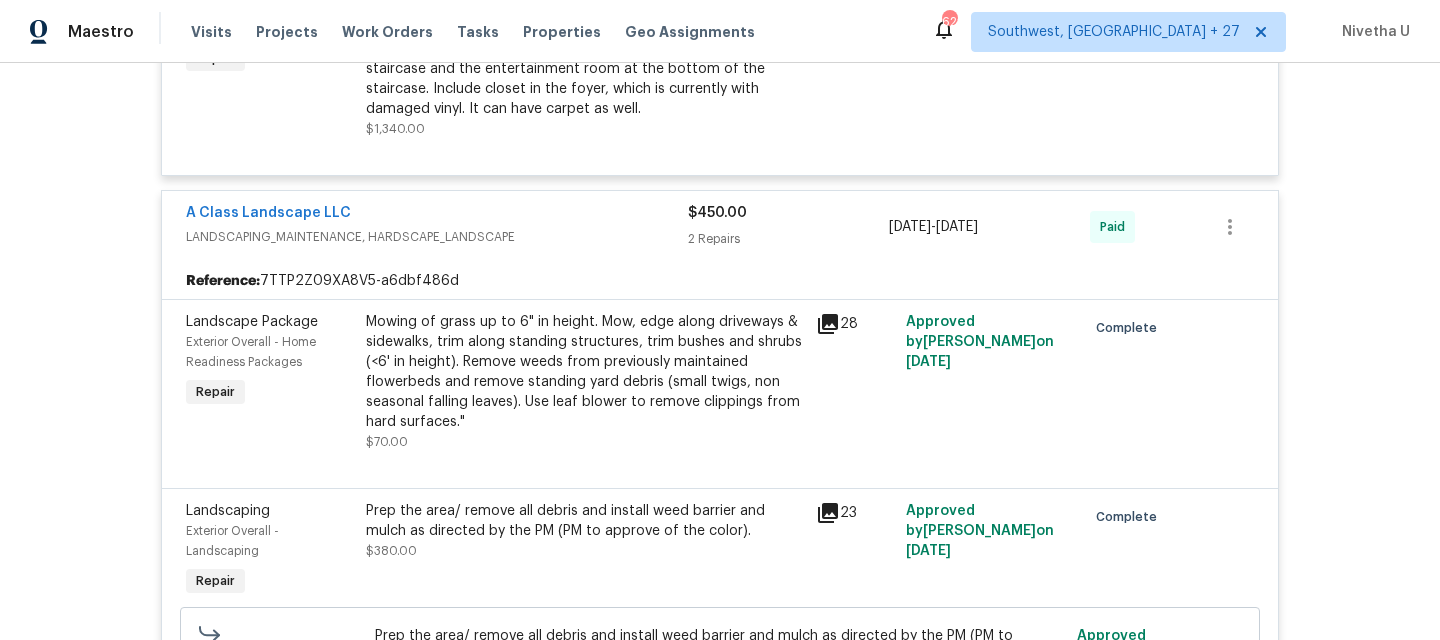scroll, scrollTop: 3388, scrollLeft: 0, axis: vertical 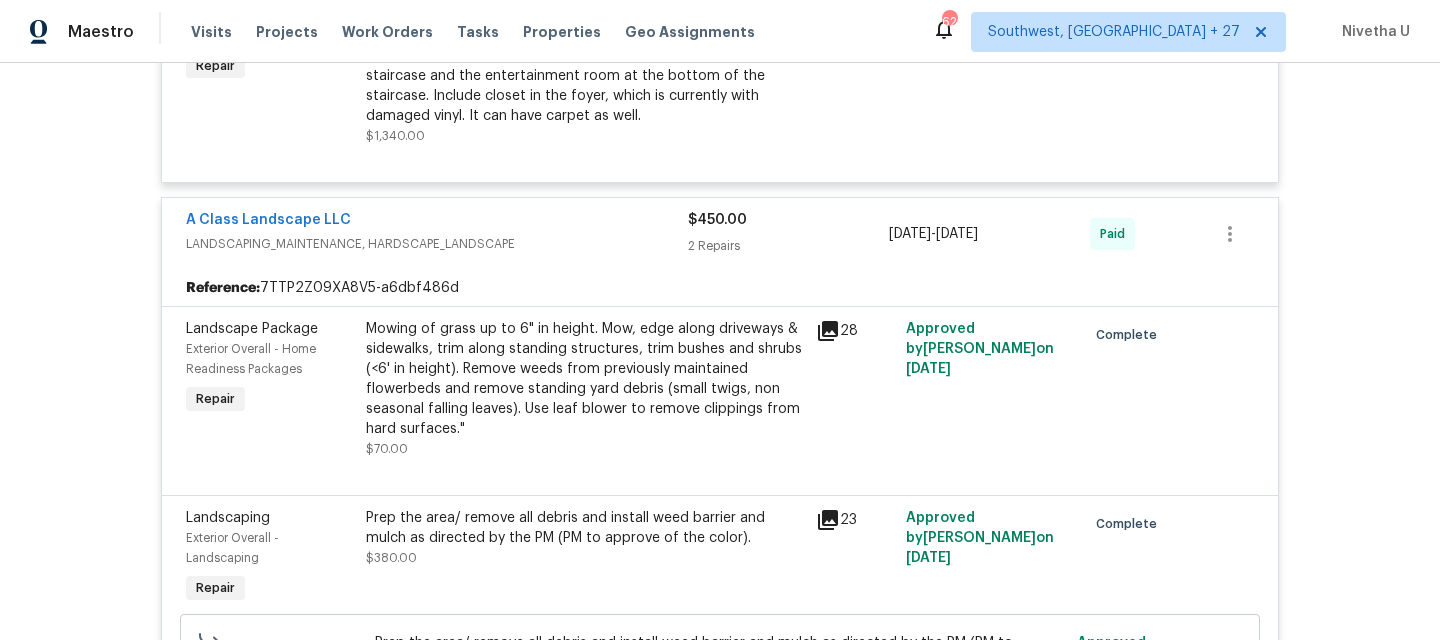 click on "A Class Landscape LLC" at bounding box center (437, 222) 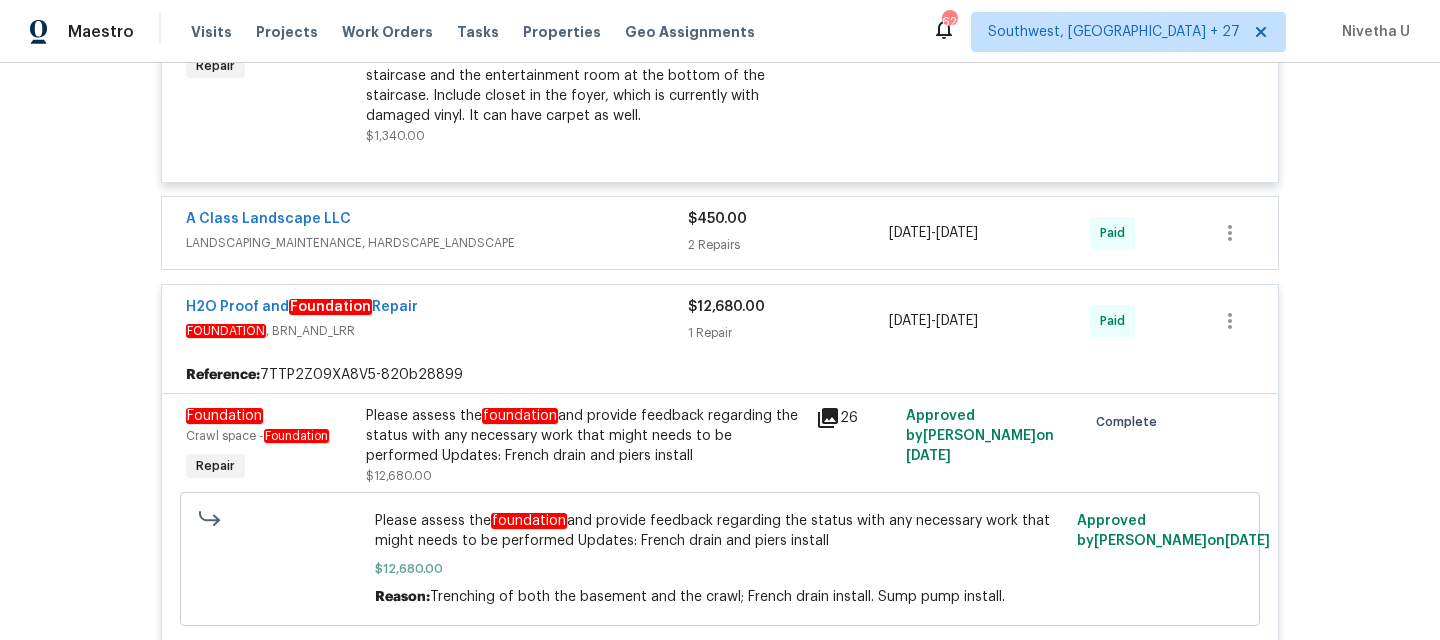 click on "H2O Proof and  Foundation  Repair" at bounding box center [437, 309] 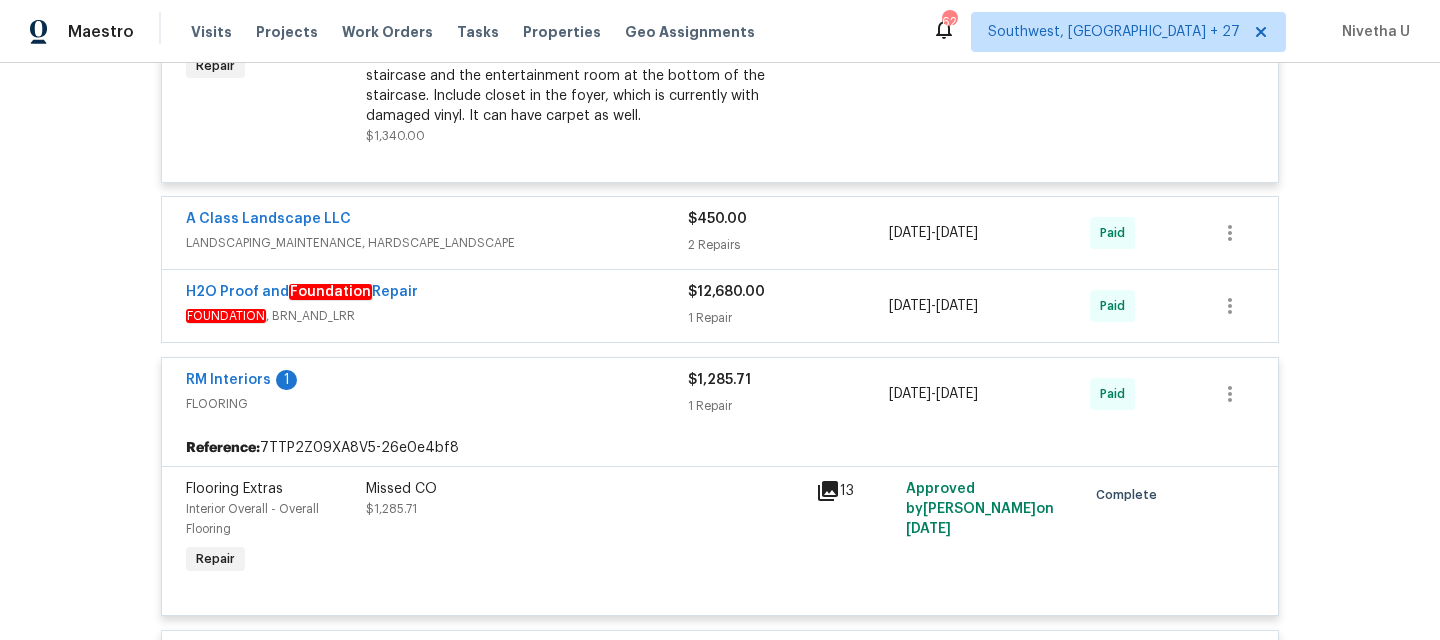 click on "FLOORING" at bounding box center [437, 404] 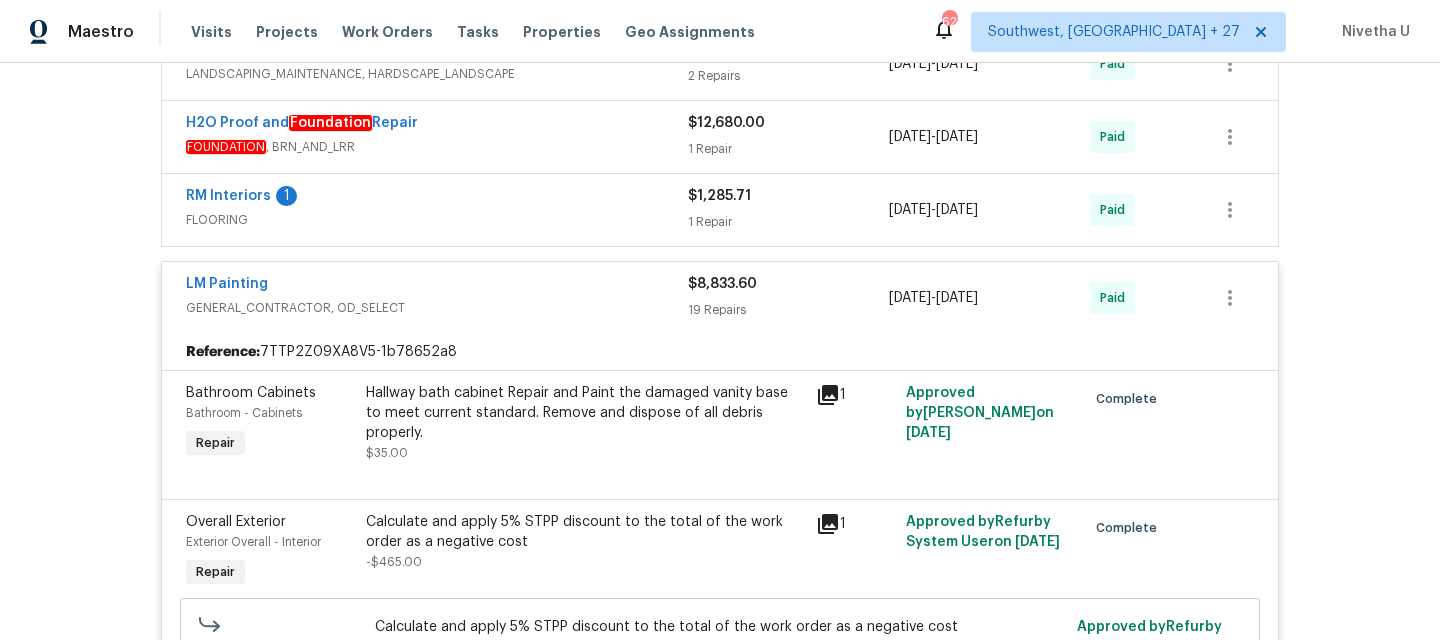 scroll, scrollTop: 3556, scrollLeft: 0, axis: vertical 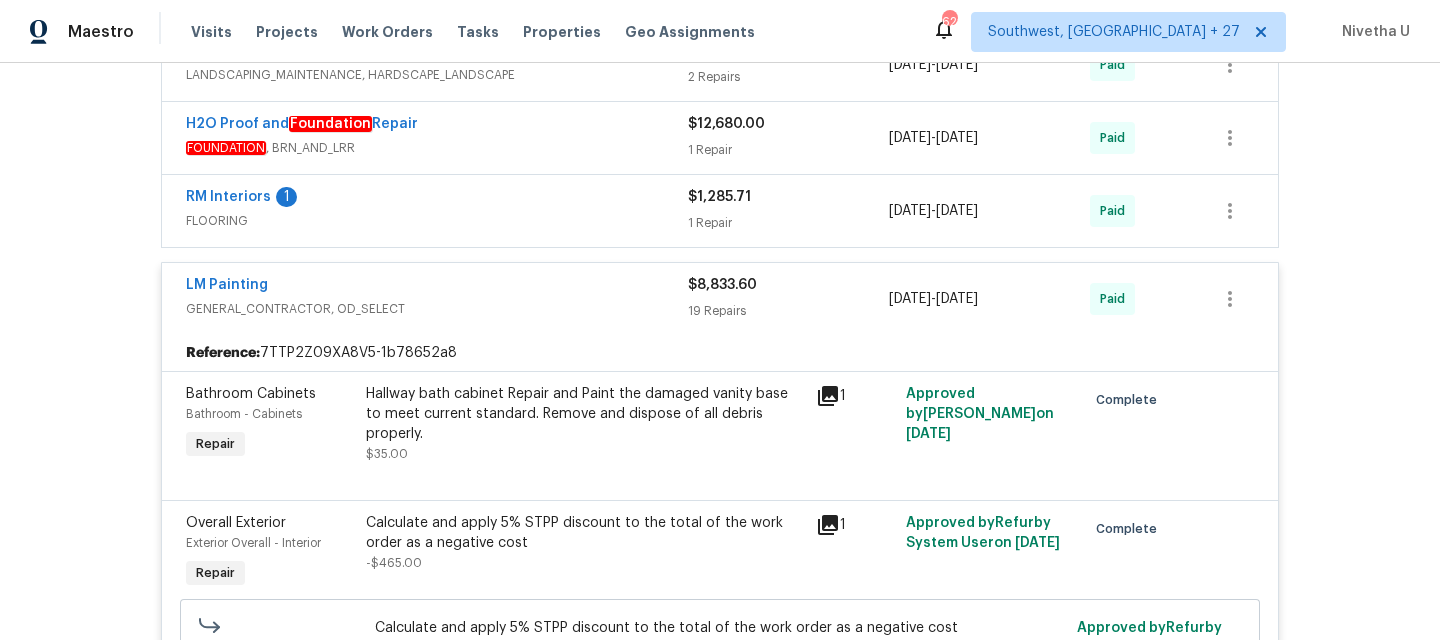 click on "LM Painting" at bounding box center [437, 287] 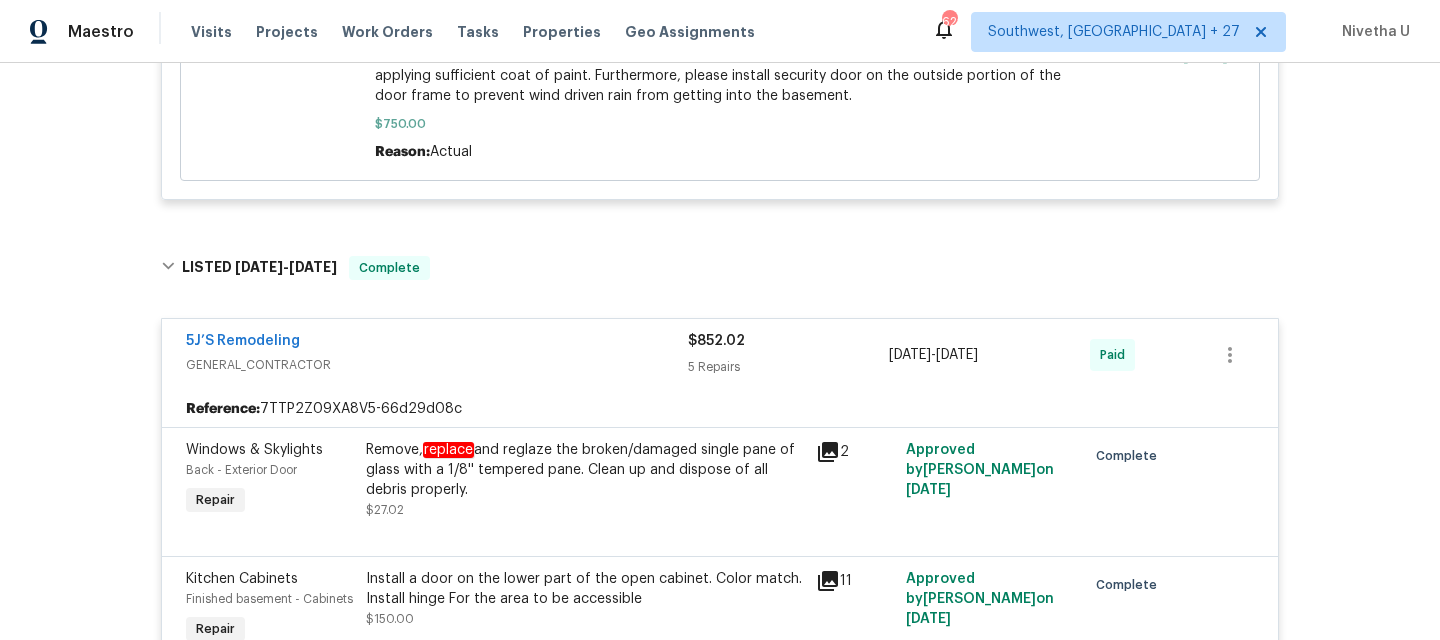 scroll, scrollTop: 1220, scrollLeft: 0, axis: vertical 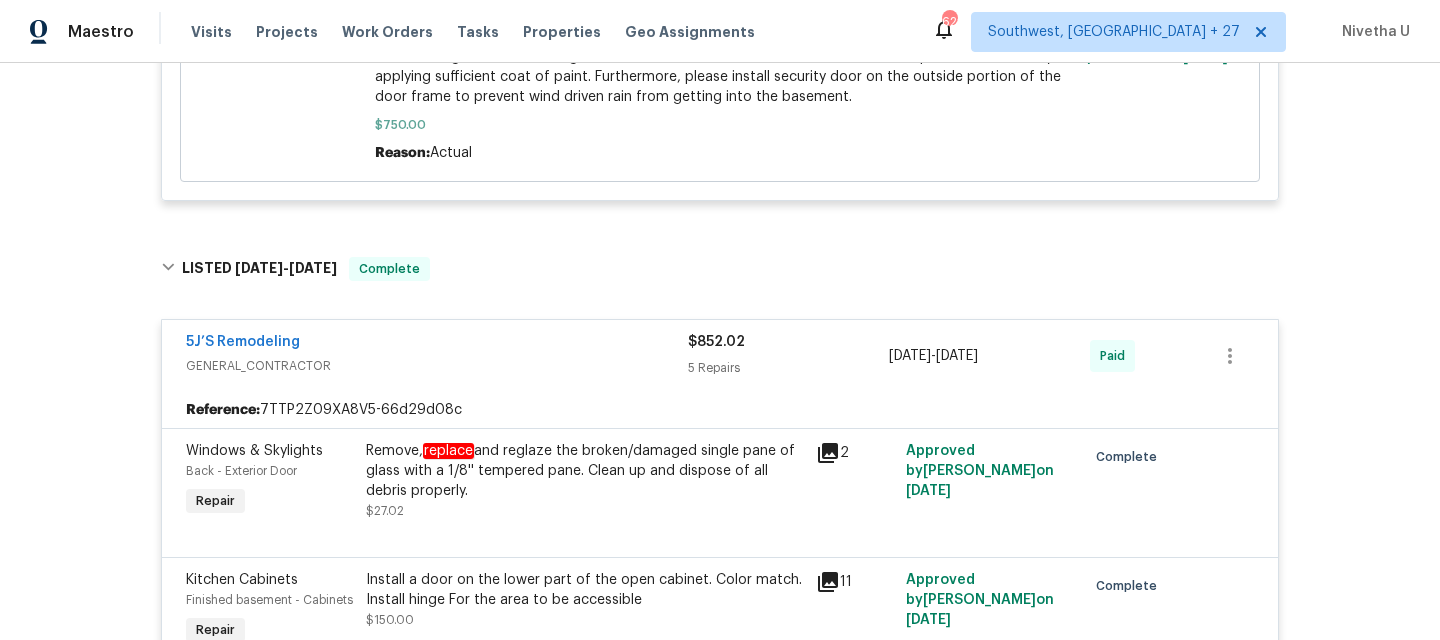 click on "GENERAL_CONTRACTOR" at bounding box center (437, 366) 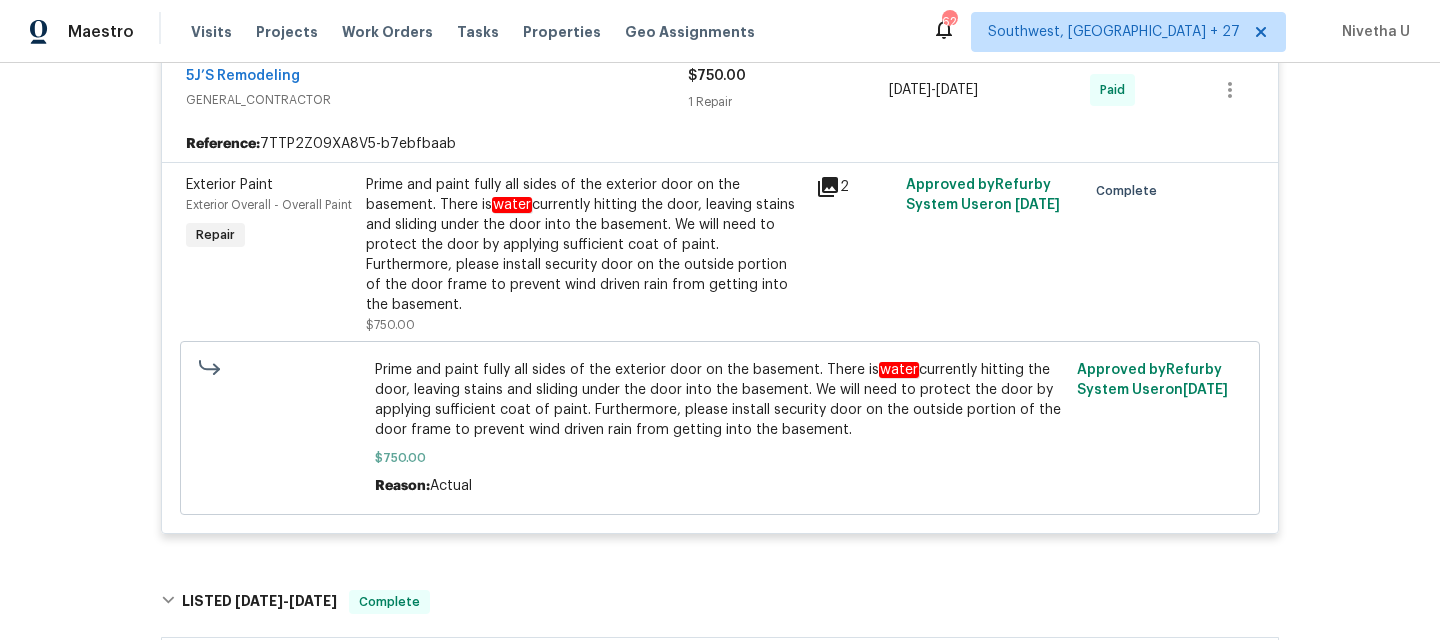 scroll, scrollTop: 767, scrollLeft: 0, axis: vertical 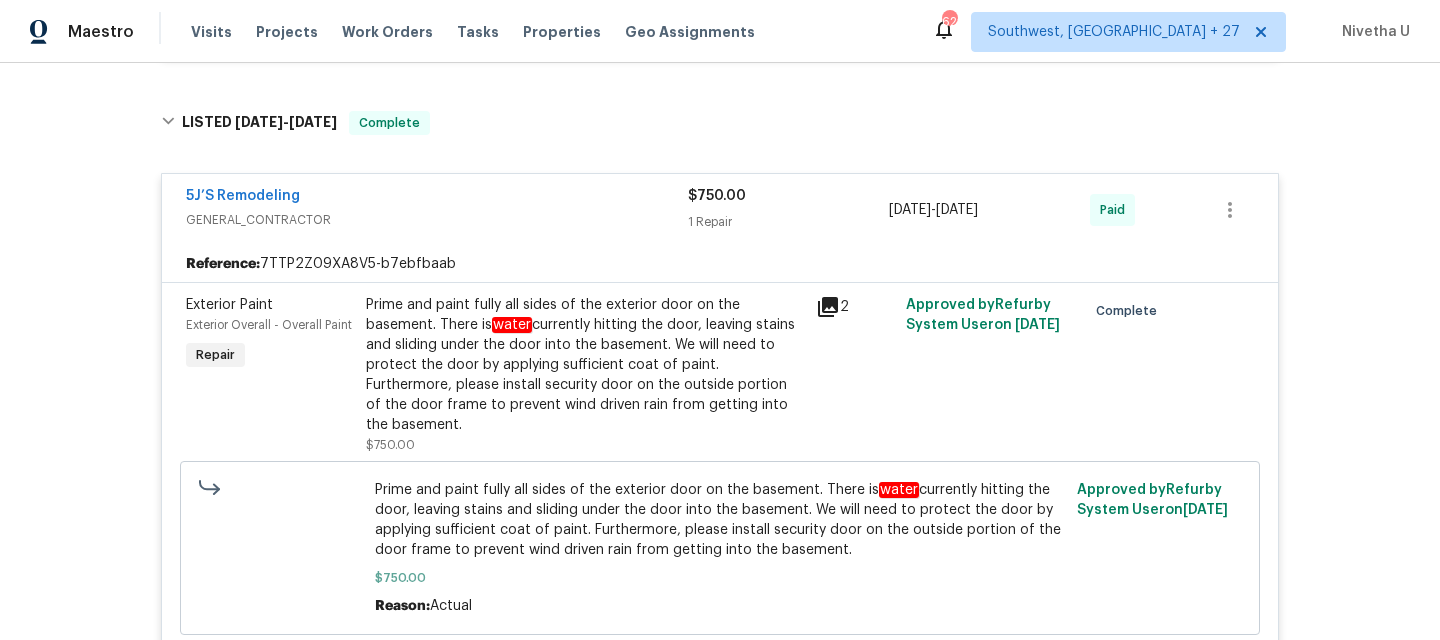 click on "GENERAL_CONTRACTOR" at bounding box center (437, 220) 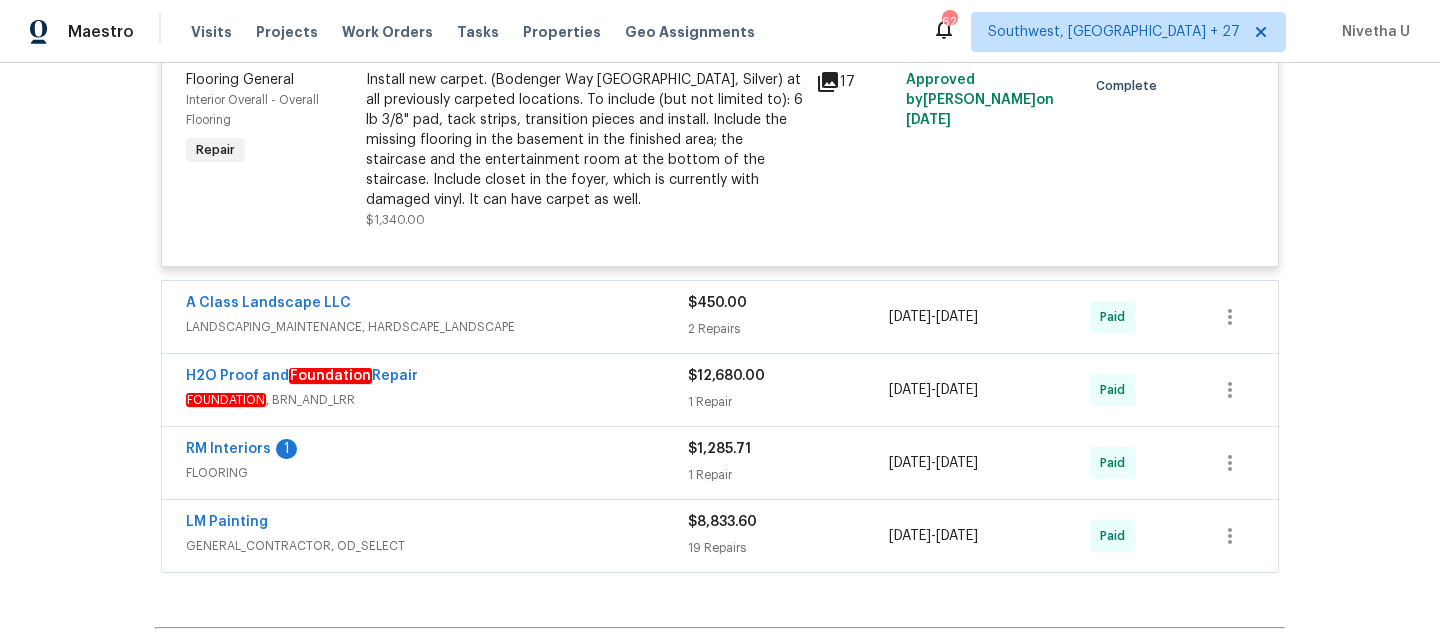 scroll, scrollTop: 1639, scrollLeft: 0, axis: vertical 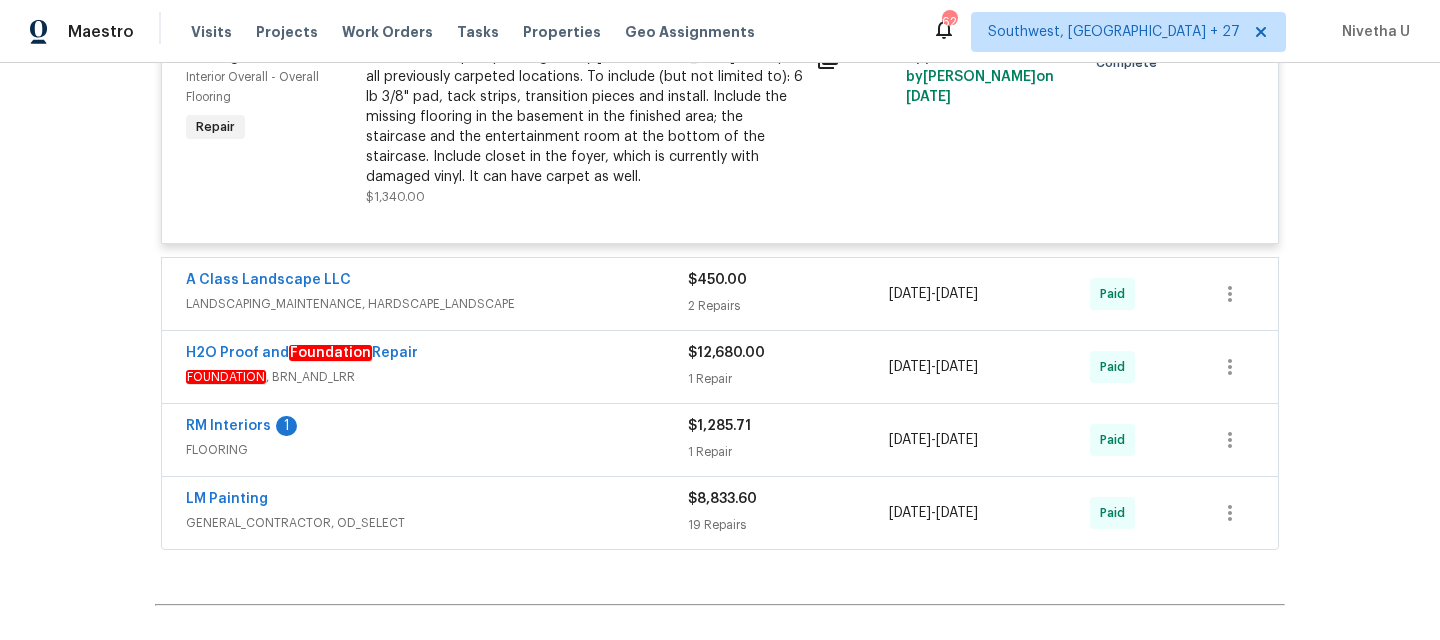 click on "LM Painting" at bounding box center [437, 501] 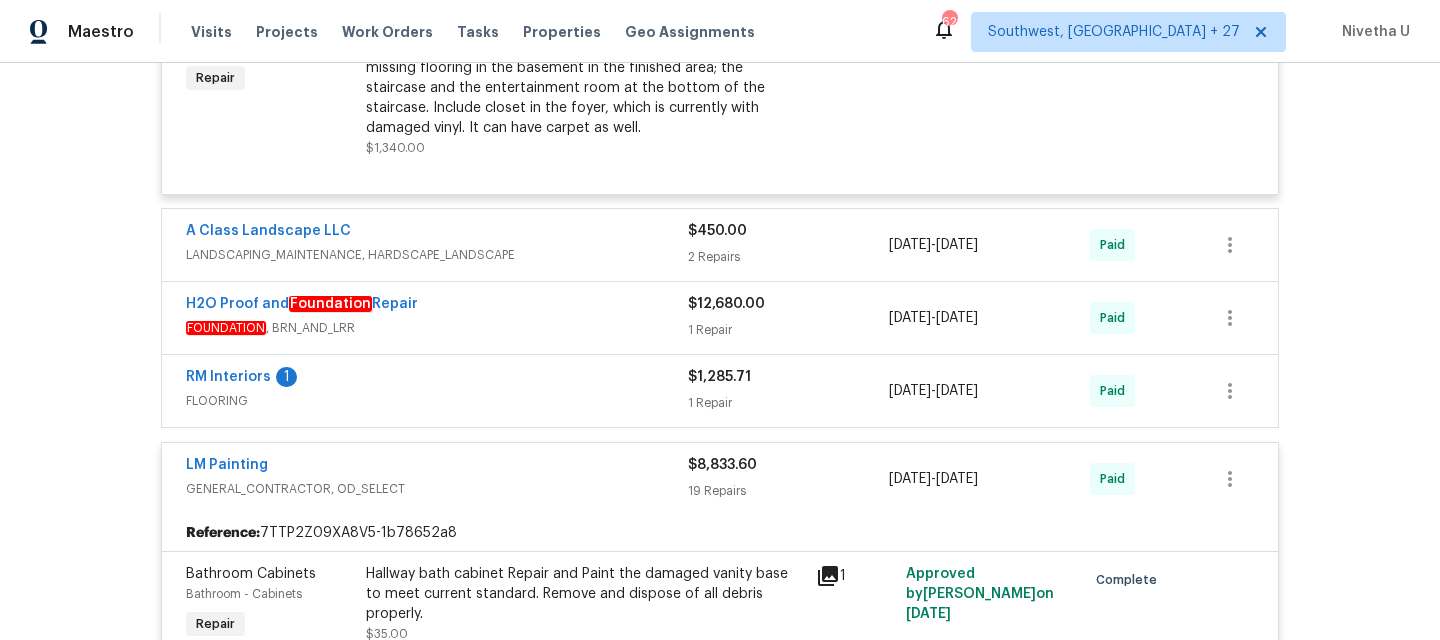 scroll, scrollTop: 1696, scrollLeft: 0, axis: vertical 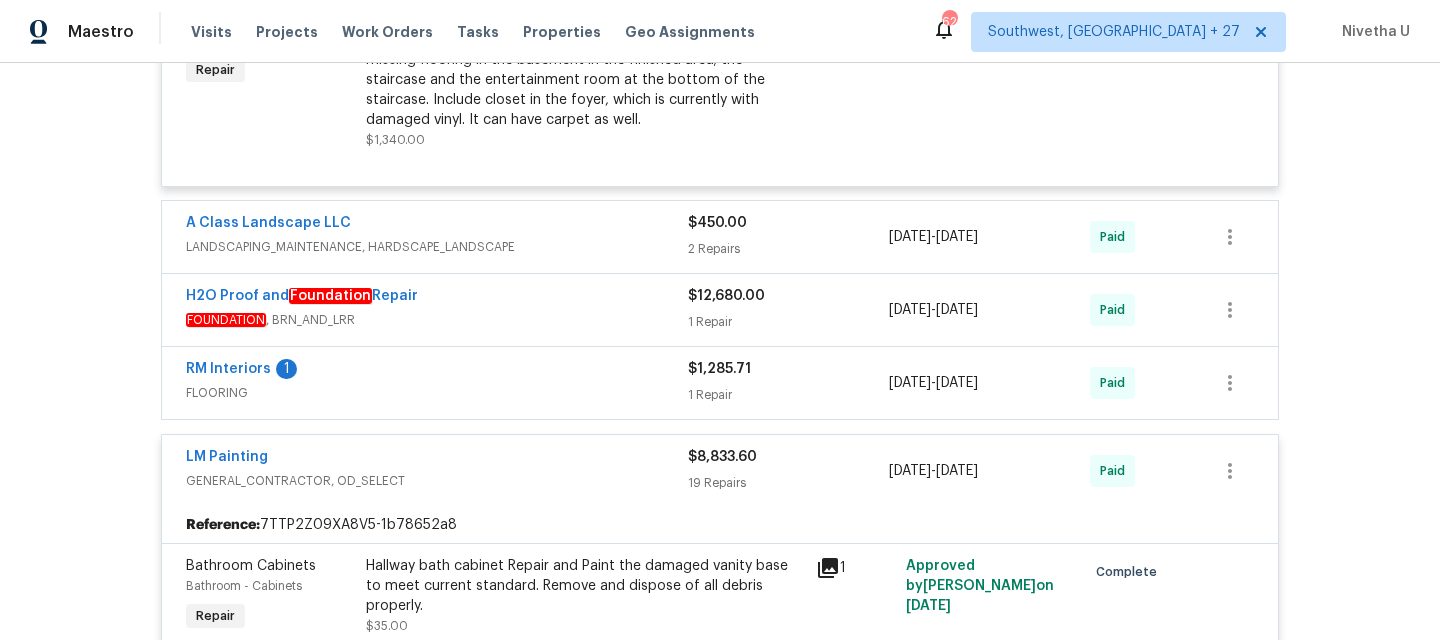 click on "LM Painting" at bounding box center [437, 459] 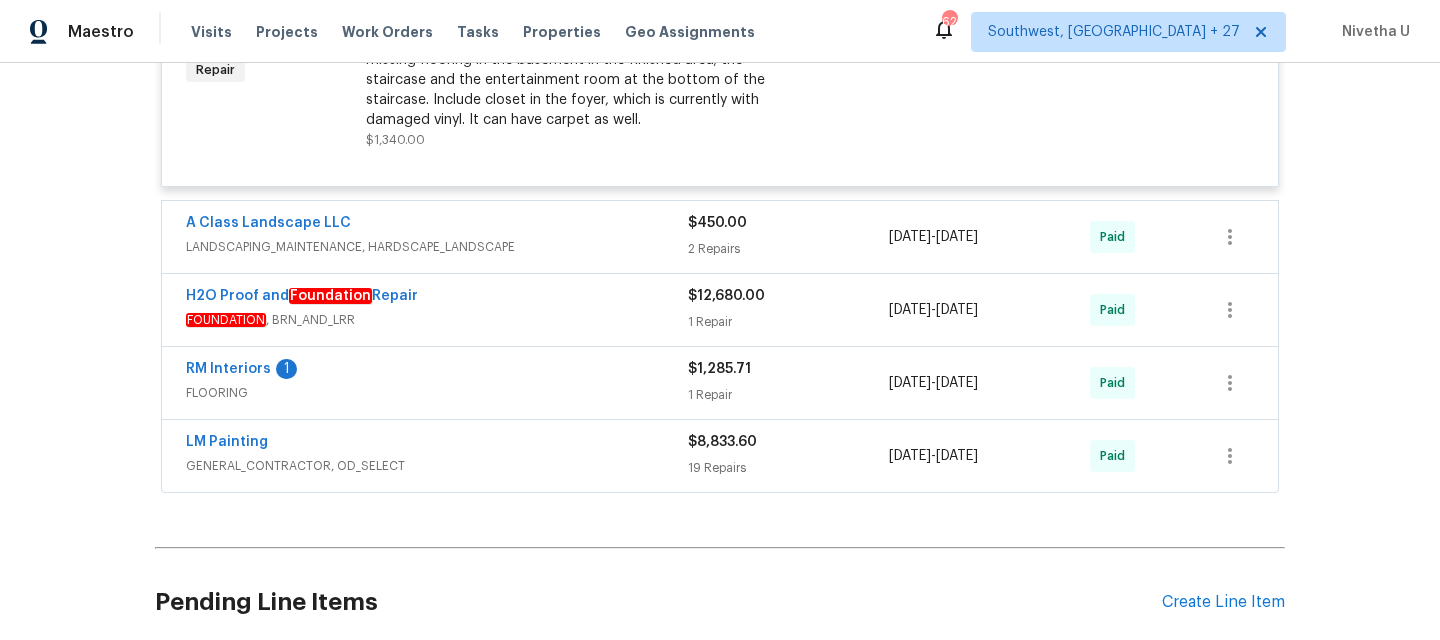 click on "RM Interiors 1 FLOORING" at bounding box center (437, 383) 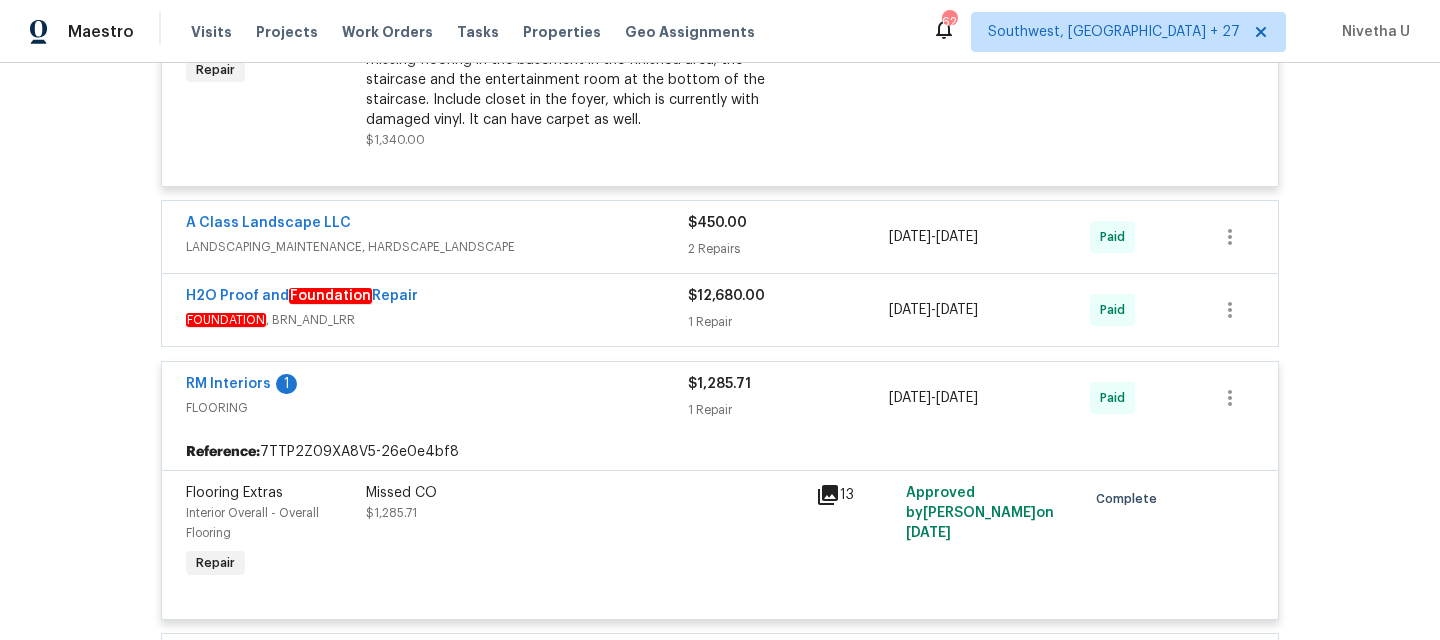 click on "FLOORING" at bounding box center [437, 408] 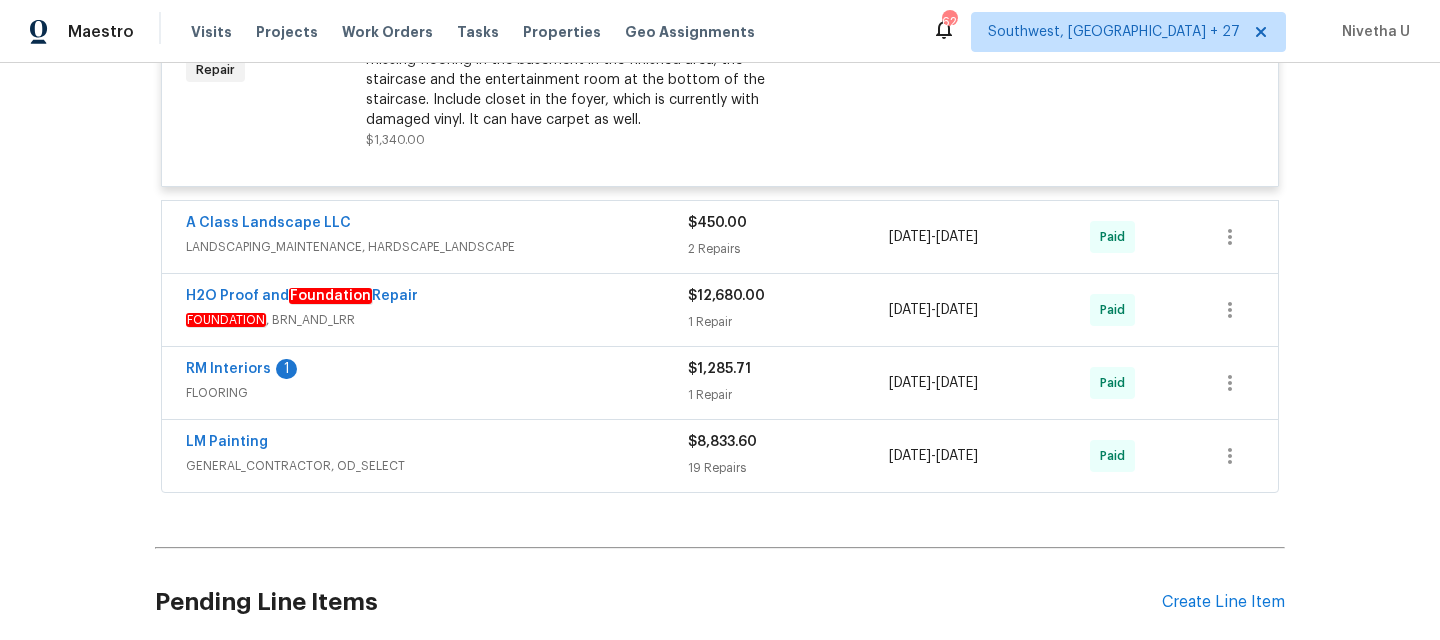 click on "H2O Proof and  Foundation  Repair" at bounding box center [437, 298] 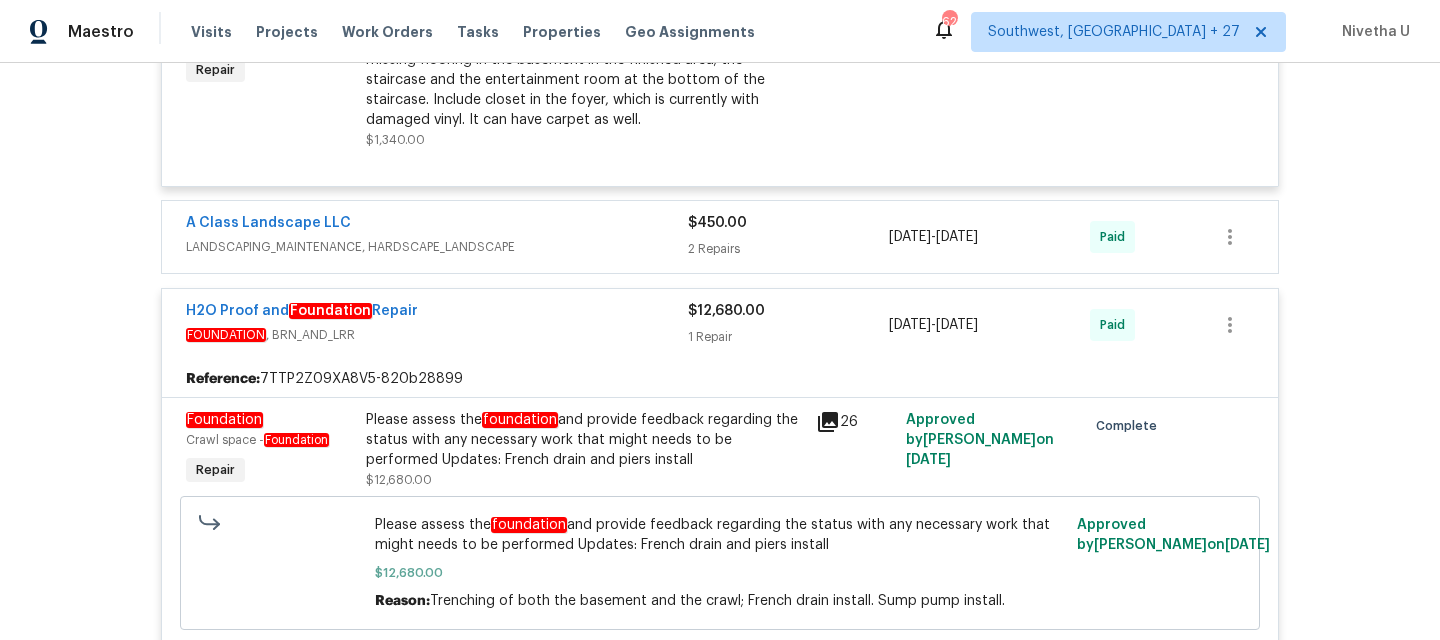 click on "H2O Proof and  Foundation  Repair" at bounding box center [437, 313] 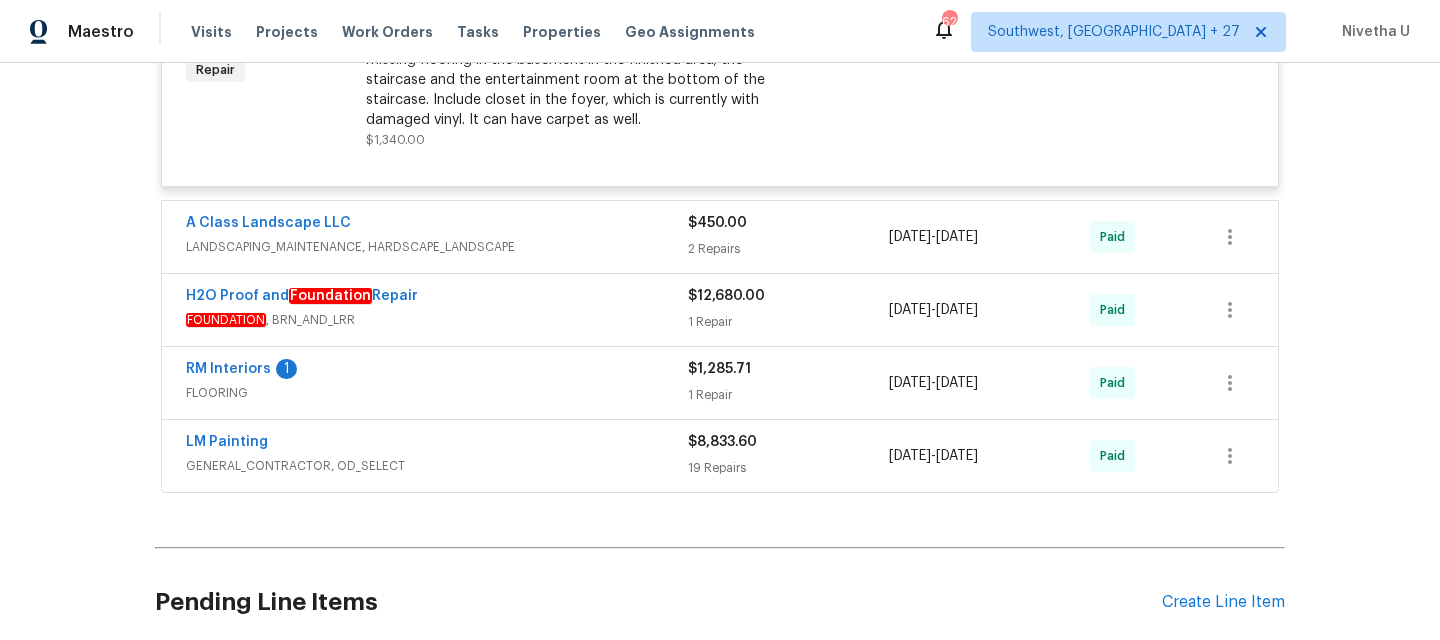 click on "LANDSCAPING_MAINTENANCE, HARDSCAPE_LANDSCAPE" at bounding box center [437, 247] 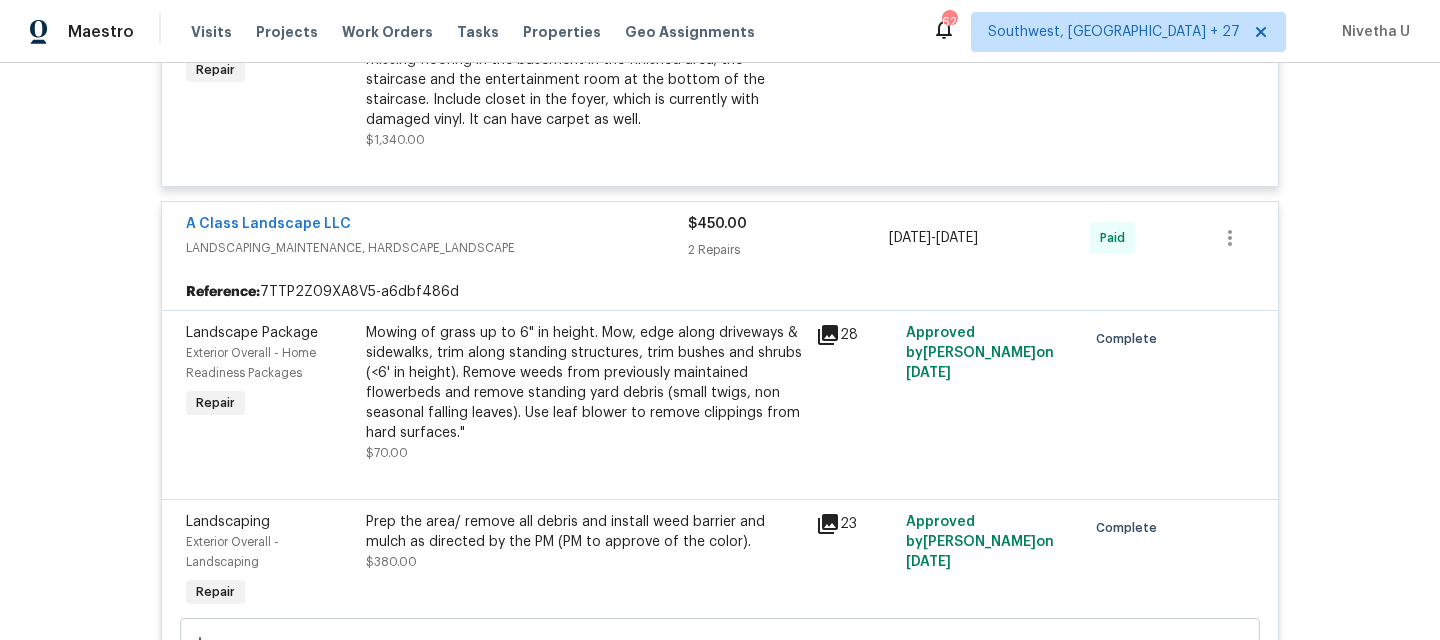 click on "LANDSCAPING_MAINTENANCE, HARDSCAPE_LANDSCAPE" at bounding box center (437, 248) 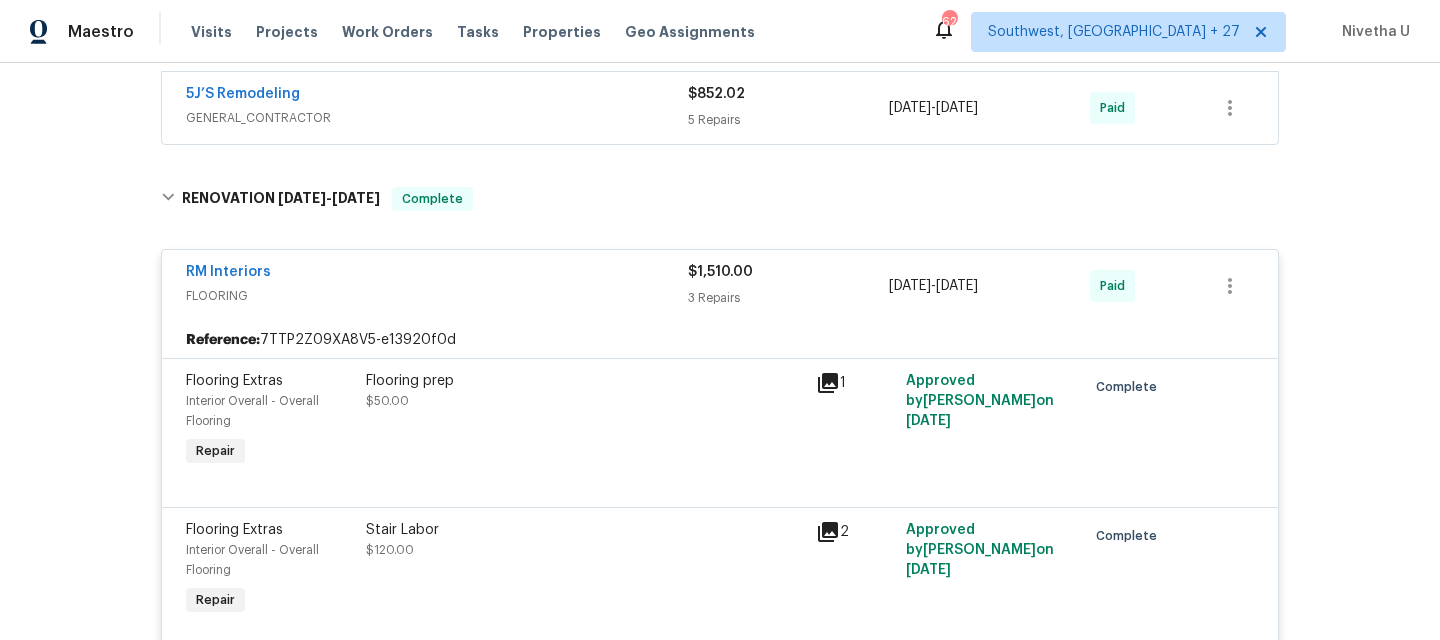scroll, scrollTop: 1007, scrollLeft: 0, axis: vertical 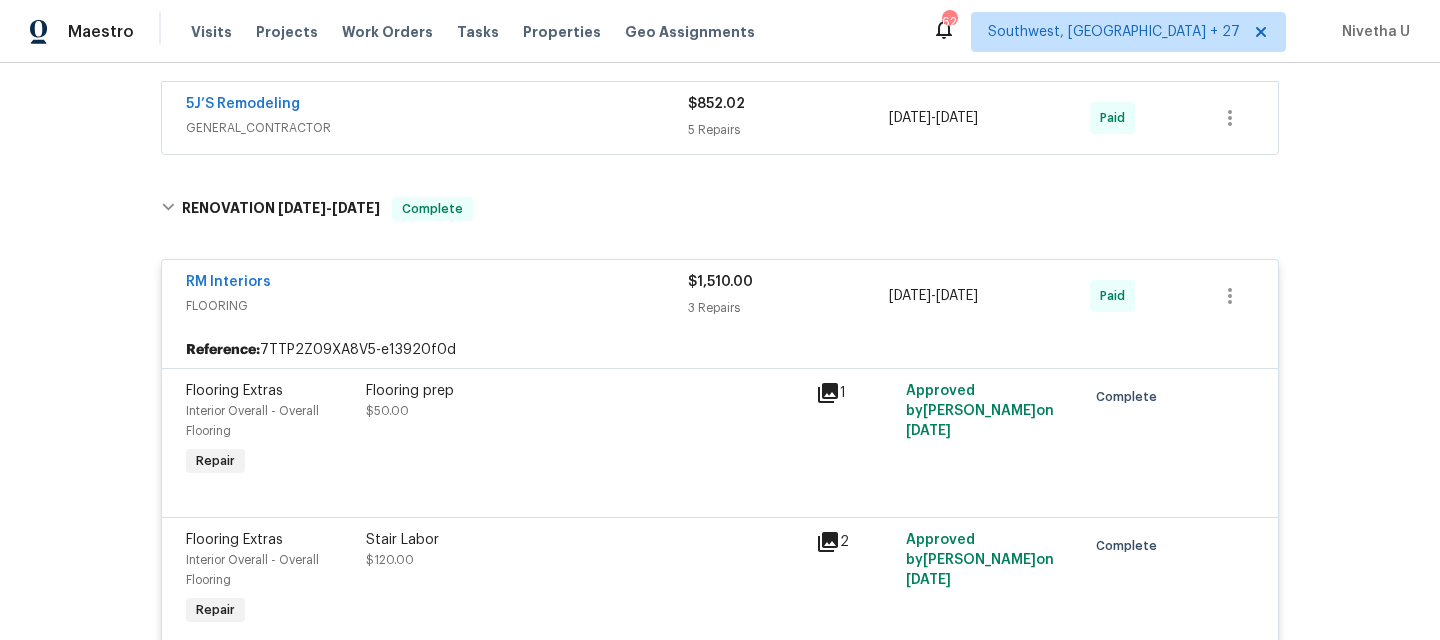 click on "FLOORING" at bounding box center (437, 306) 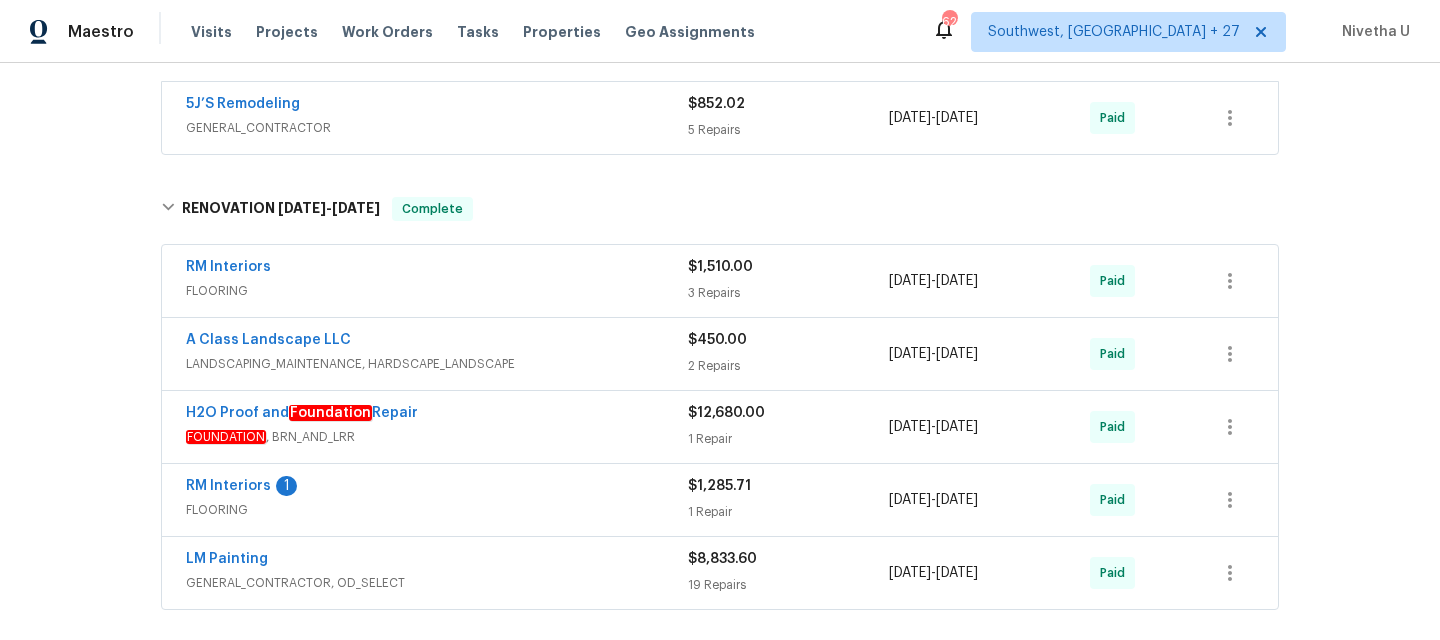 scroll, scrollTop: 830, scrollLeft: 0, axis: vertical 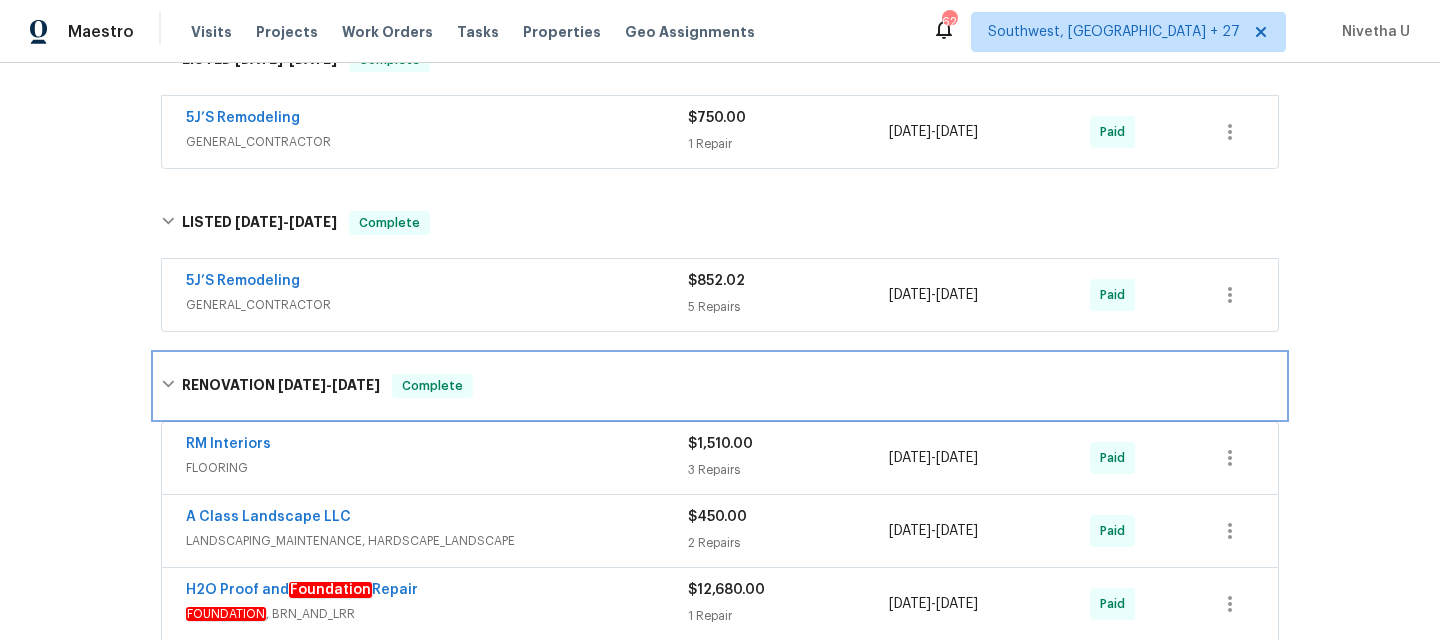 click on "RENOVATION   [DATE]  -  [DATE] Complete" at bounding box center (720, 386) 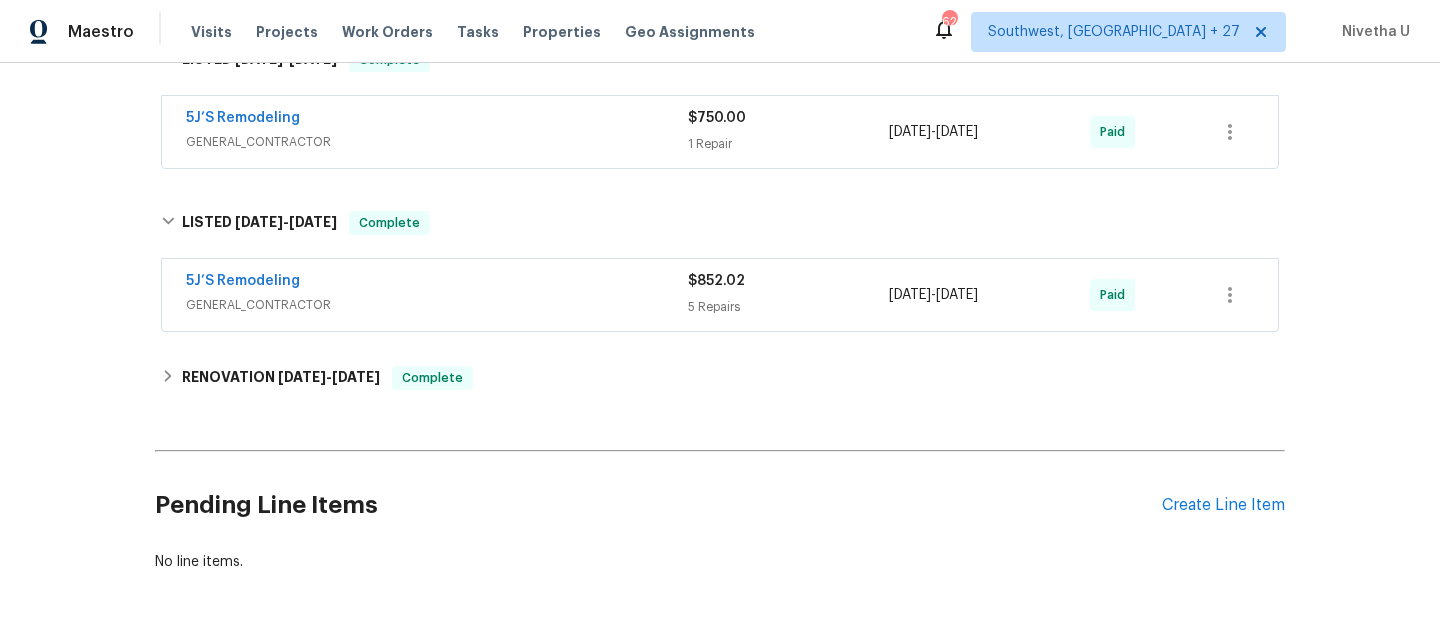 click on "GENERAL_CONTRACTOR" at bounding box center [437, 305] 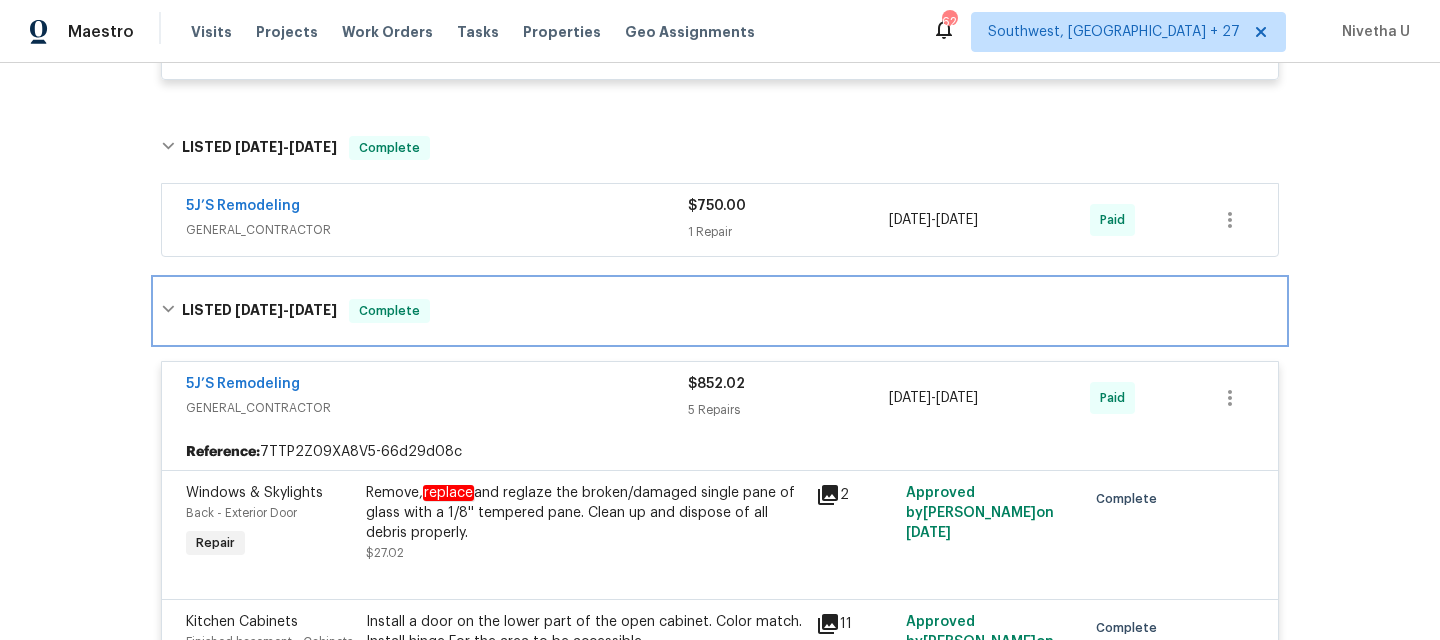 click on "LISTED   [DATE]  -  [DATE] Complete" at bounding box center [720, 311] 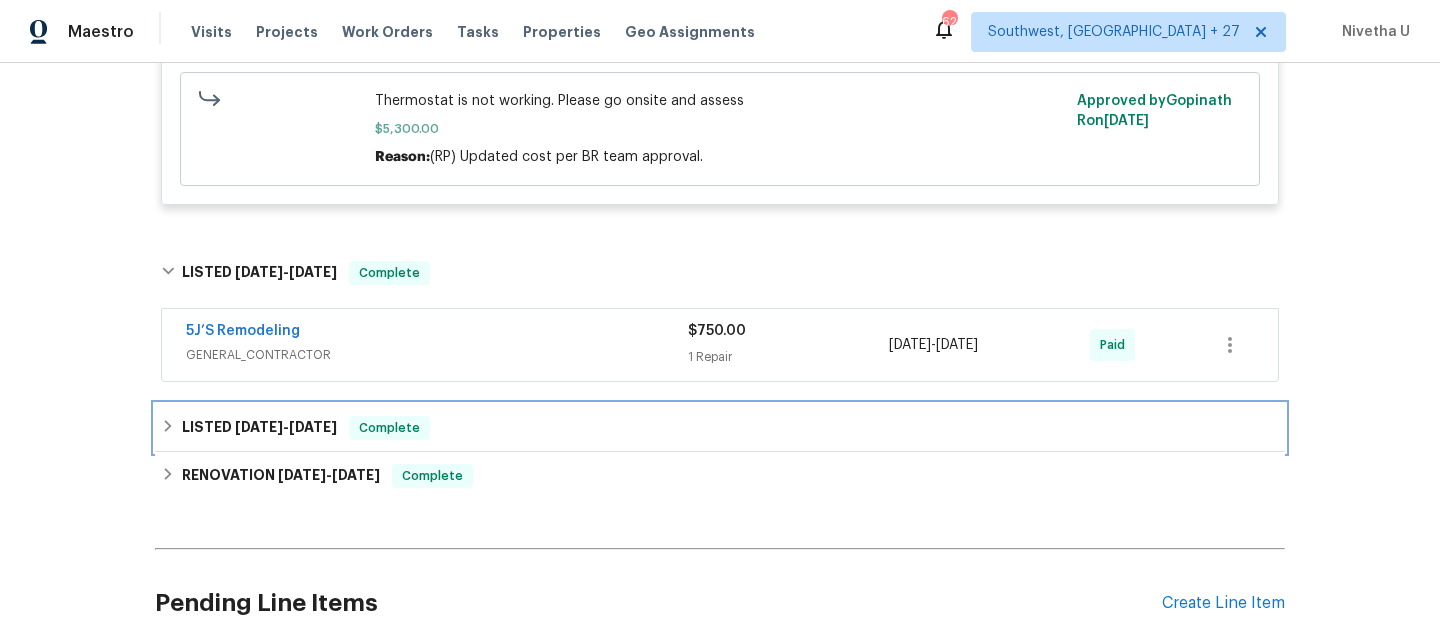 scroll, scrollTop: 600, scrollLeft: 0, axis: vertical 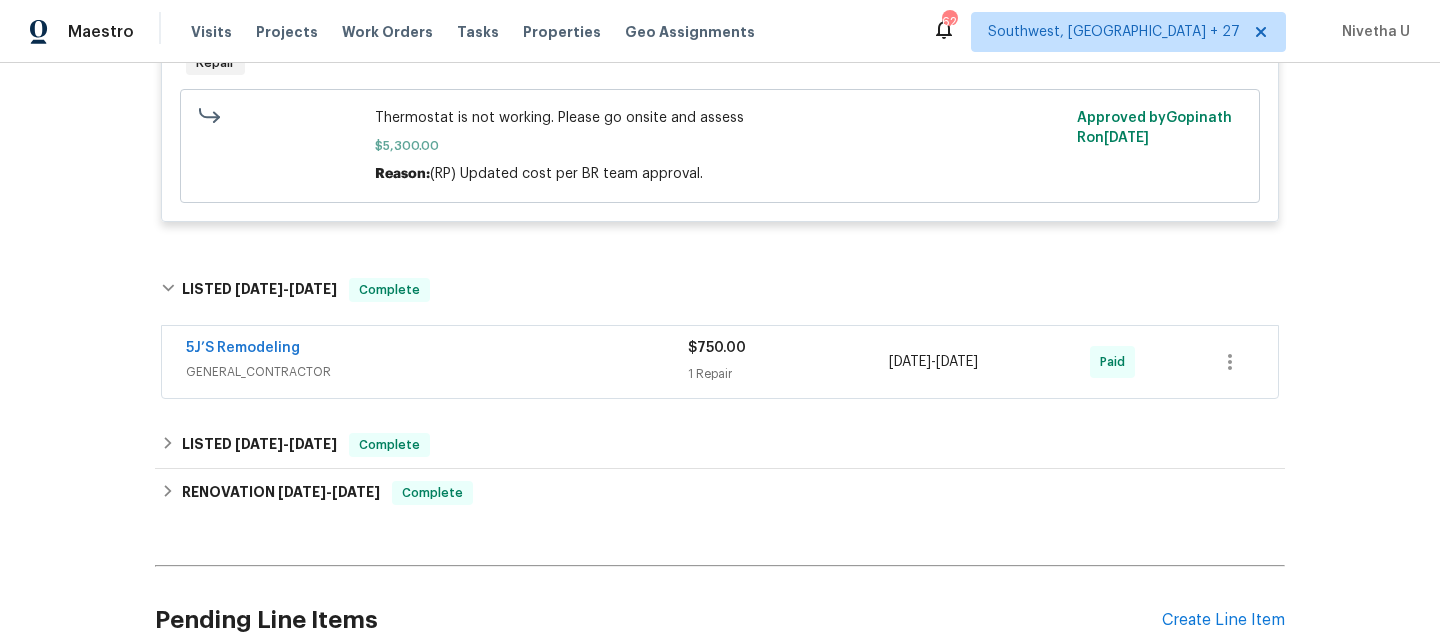 click on "GENERAL_CONTRACTOR" at bounding box center [437, 372] 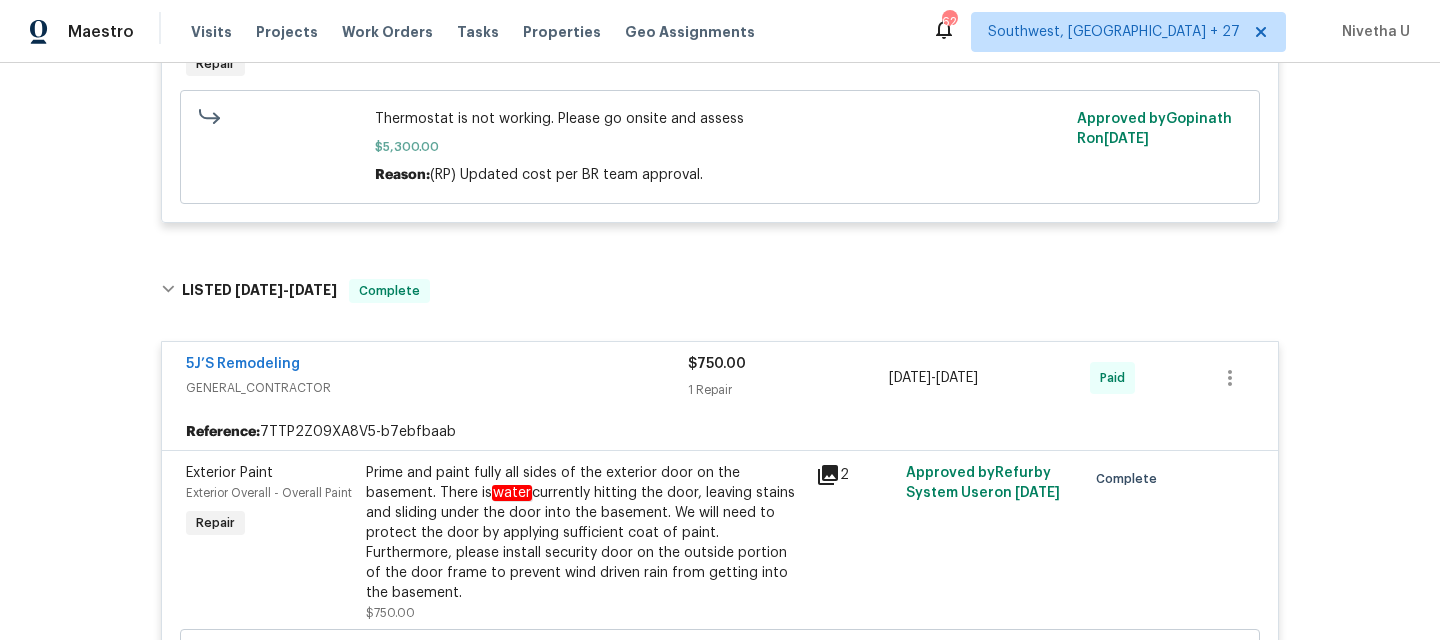 scroll, scrollTop: 598, scrollLeft: 0, axis: vertical 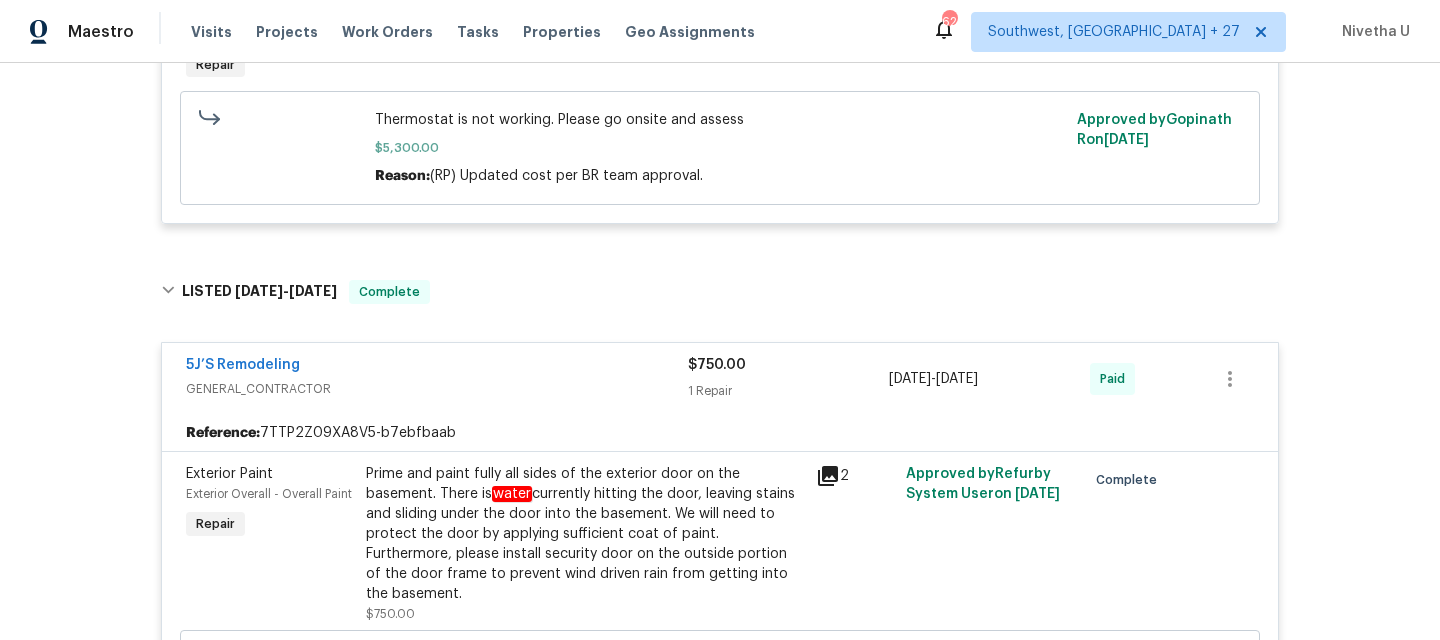 click on "5J’S Remodeling" at bounding box center (437, 367) 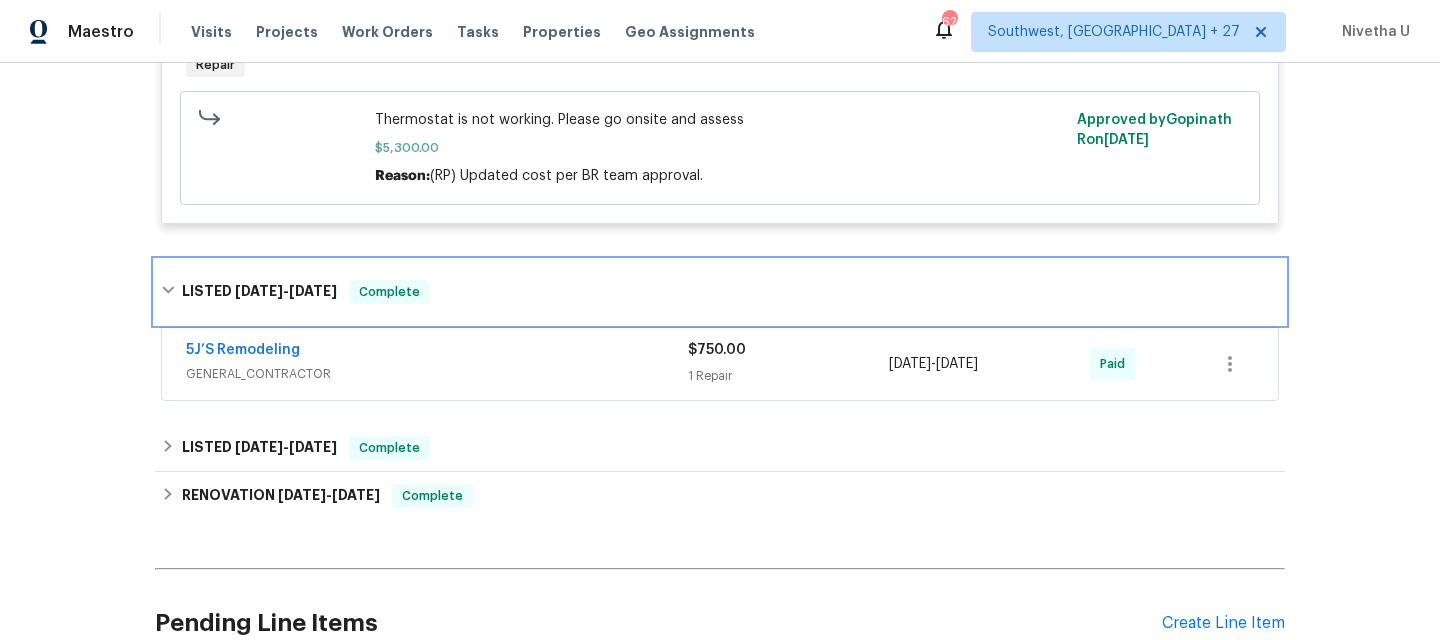 click on "LISTED   [DATE]  -  [DATE] Complete" at bounding box center [720, 292] 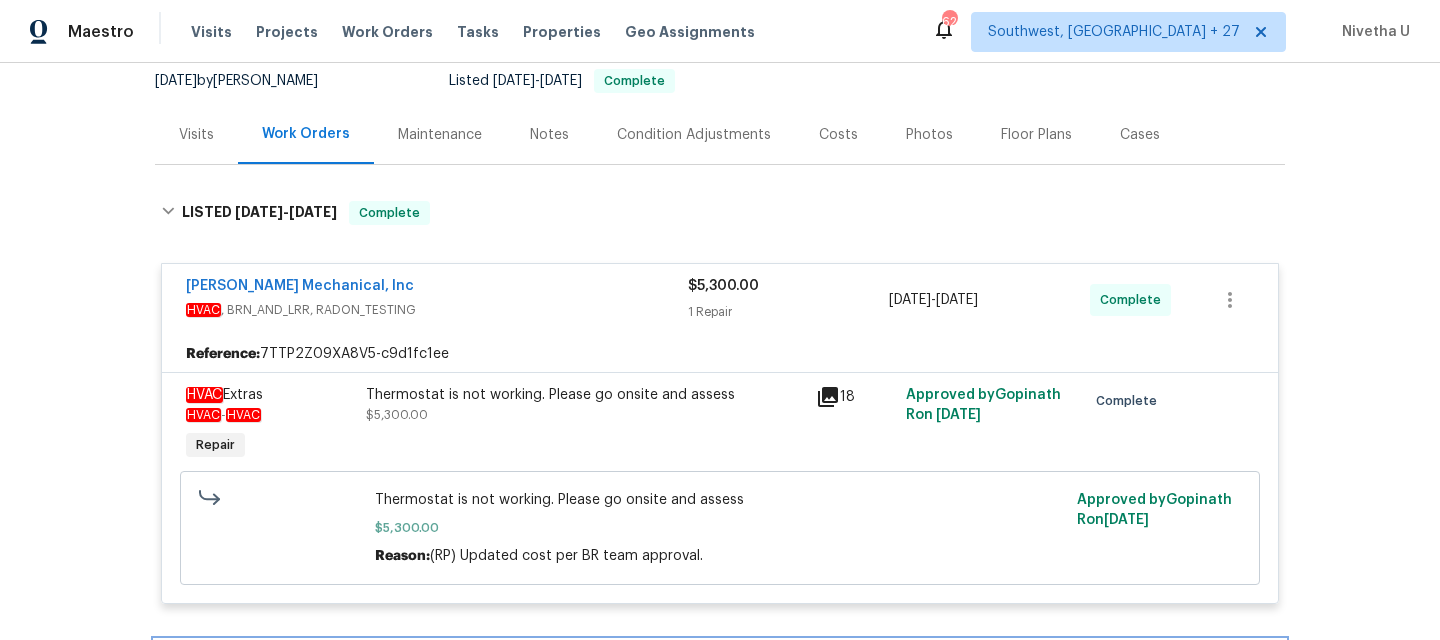 scroll, scrollTop: 210, scrollLeft: 0, axis: vertical 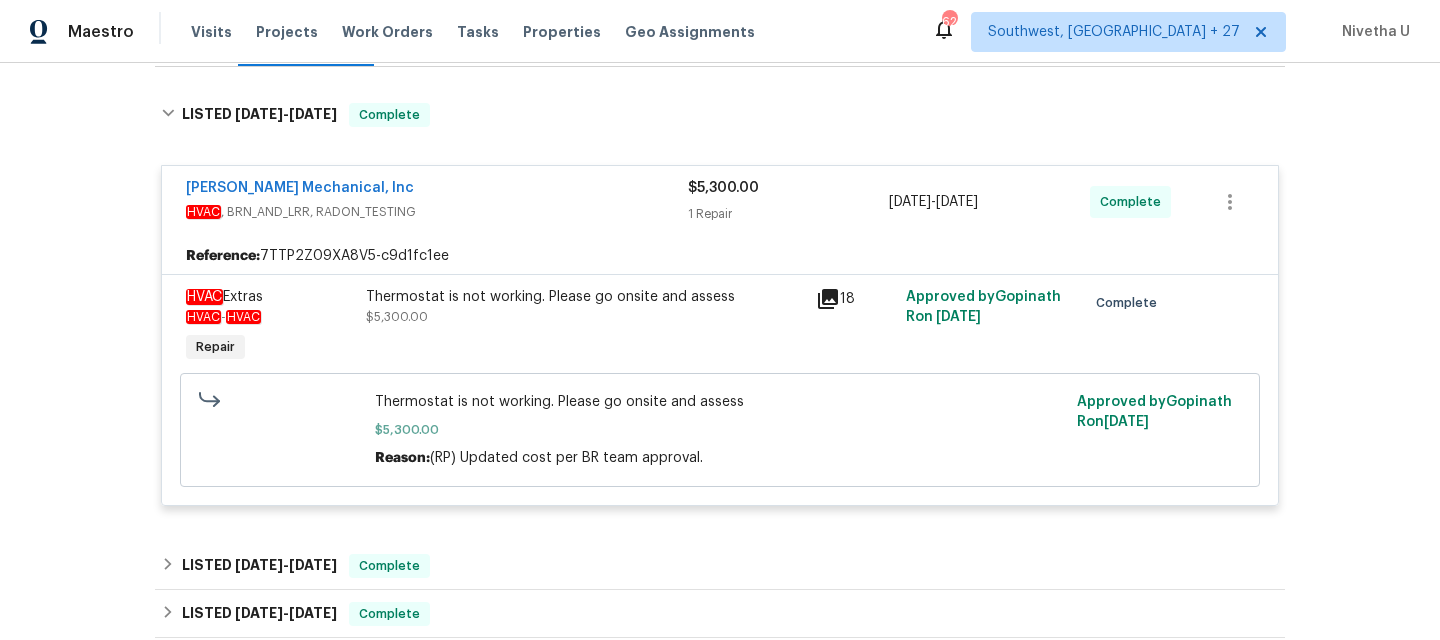 click on "HVAC , BRN_AND_LRR, RADON_TESTING" at bounding box center [437, 212] 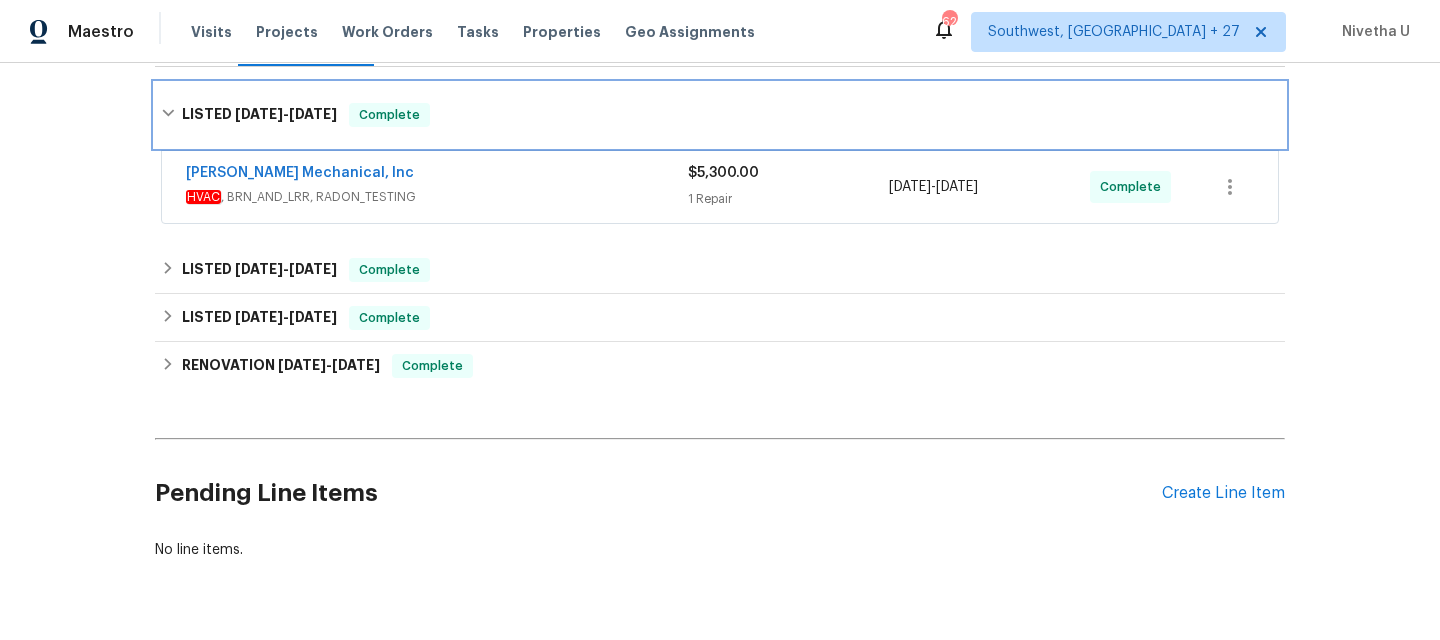 click on "LISTED   [DATE]  -  [DATE] Complete" at bounding box center [720, 115] 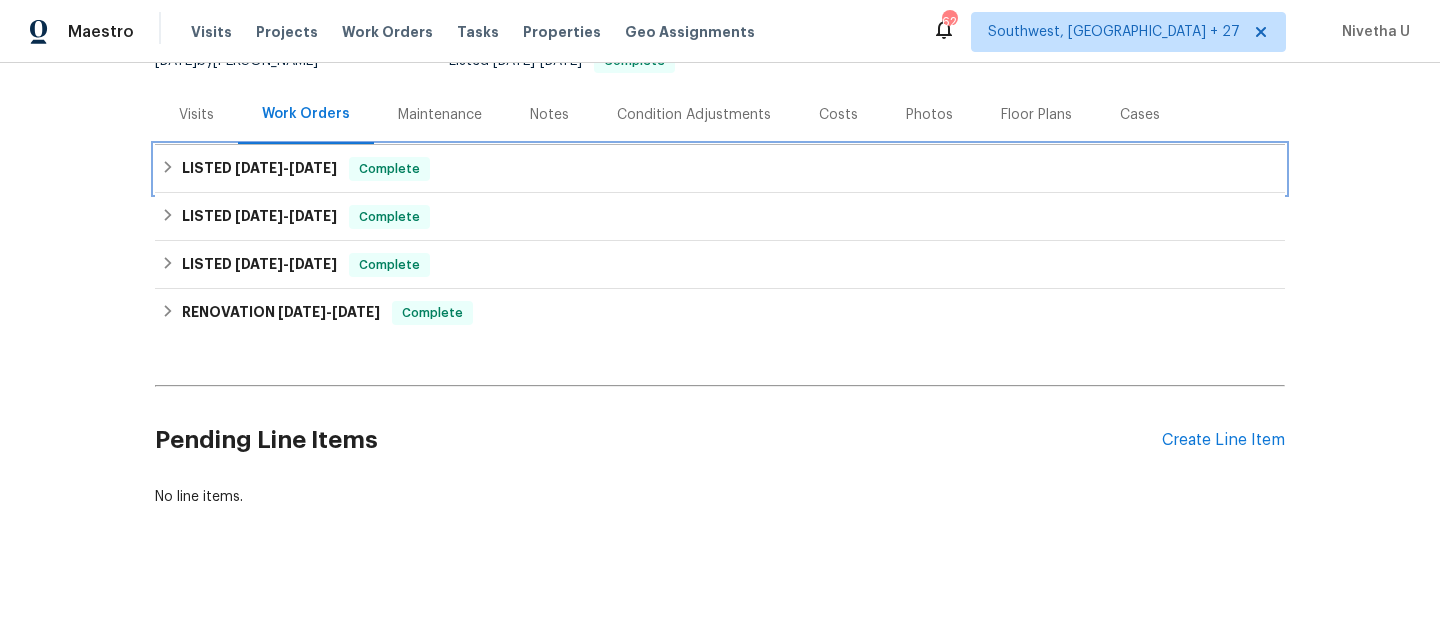 scroll, scrollTop: 236, scrollLeft: 0, axis: vertical 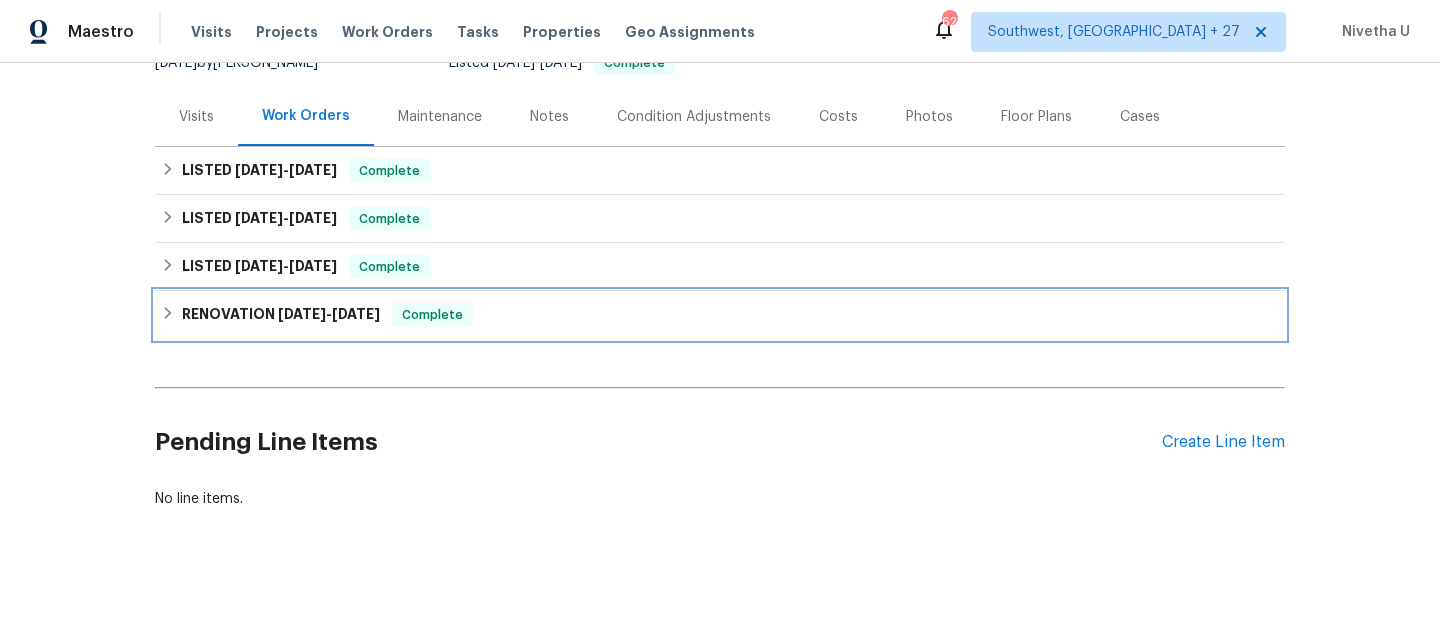 click on "RENOVATION   [DATE]  -  [DATE] Complete" at bounding box center [720, 315] 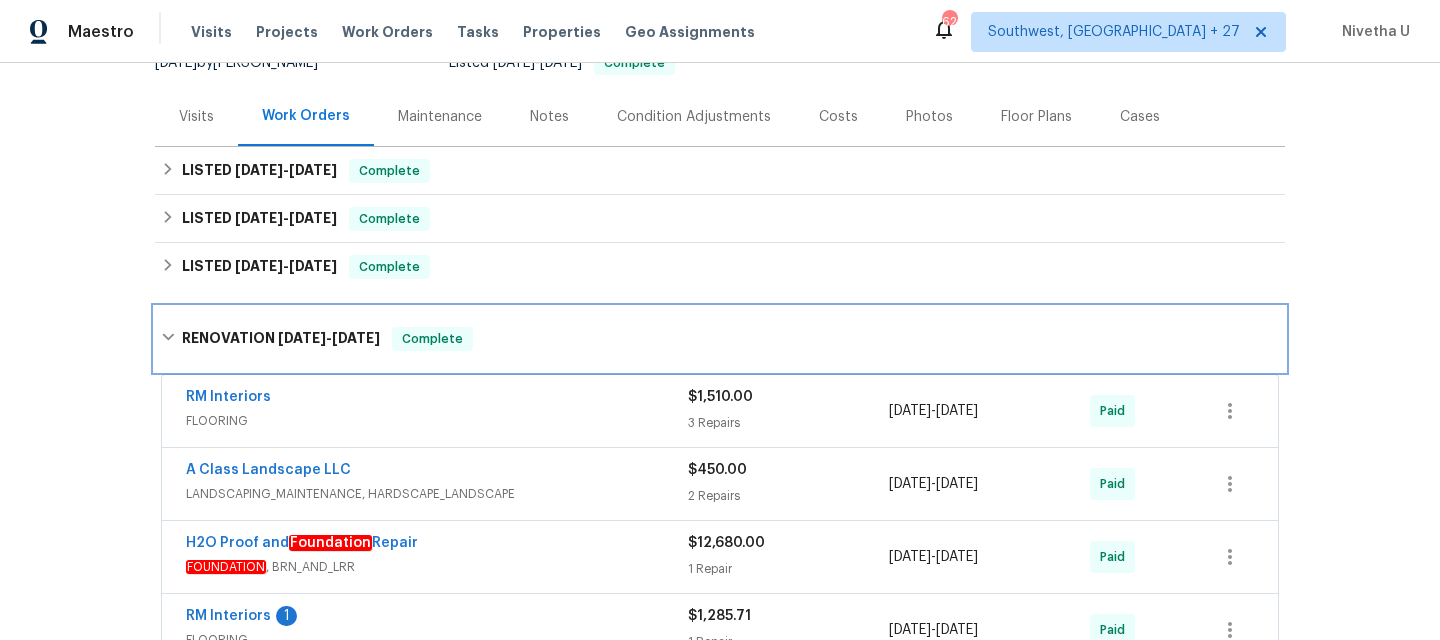 click on "RENOVATION   [DATE]  -  [DATE] Complete" at bounding box center [720, 339] 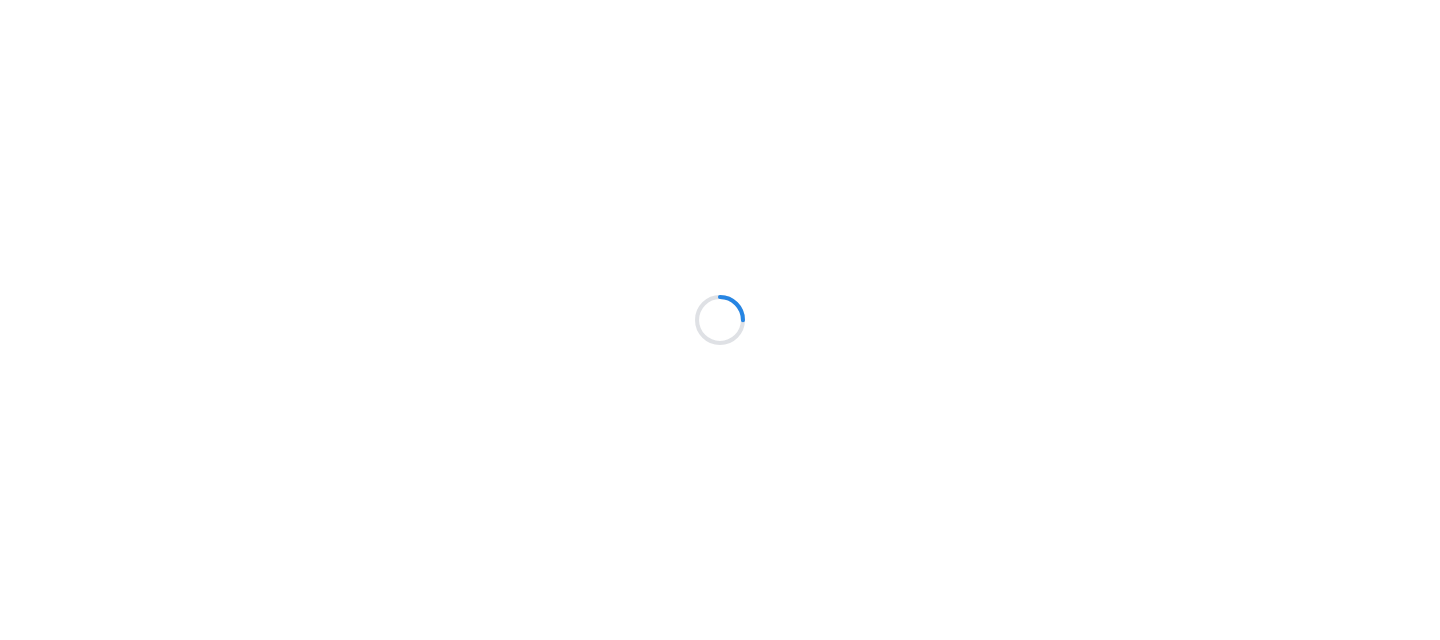 scroll, scrollTop: 0, scrollLeft: 0, axis: both 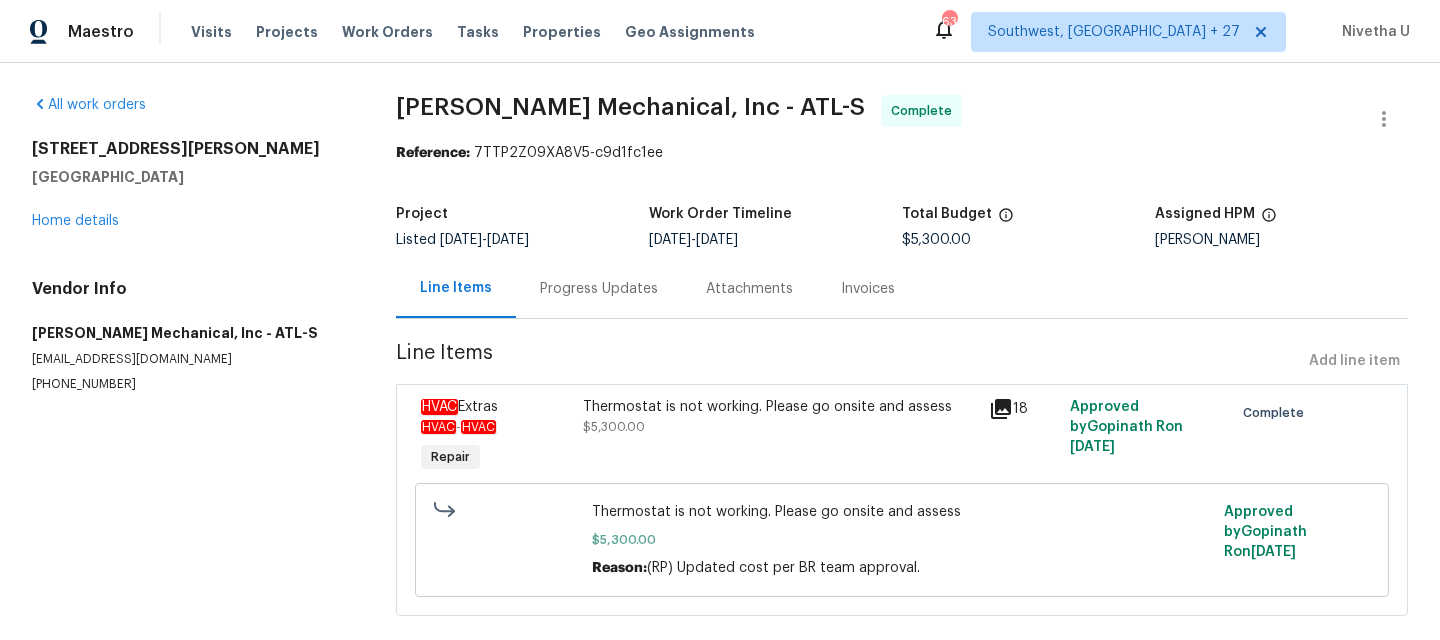 click on "Progress Updates" at bounding box center [599, 289] 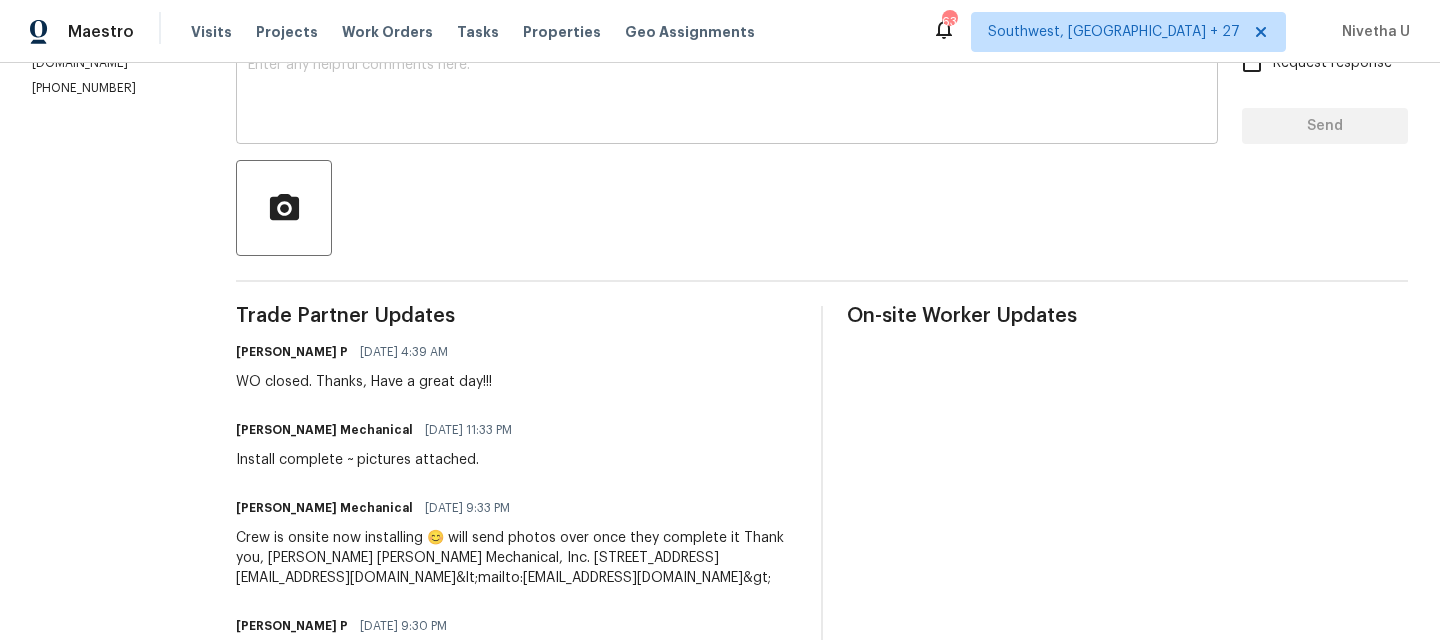 scroll, scrollTop: 363, scrollLeft: 0, axis: vertical 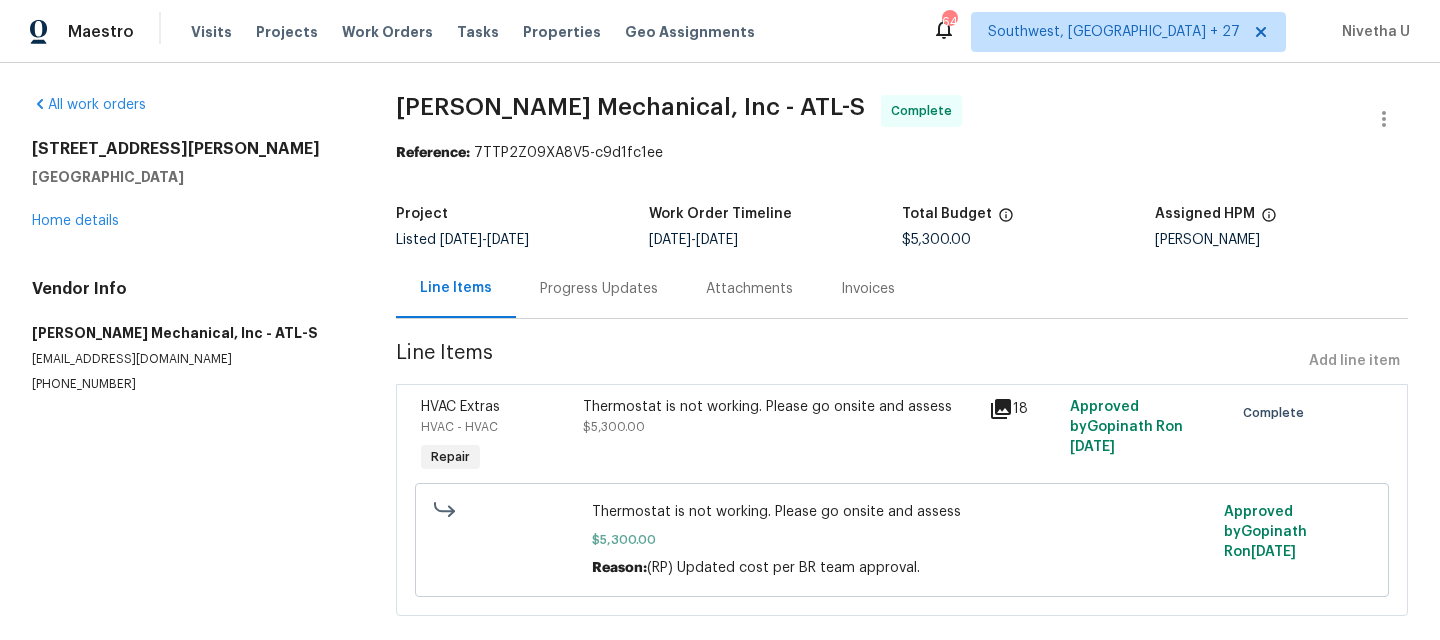click on "Progress Updates" at bounding box center (599, 289) 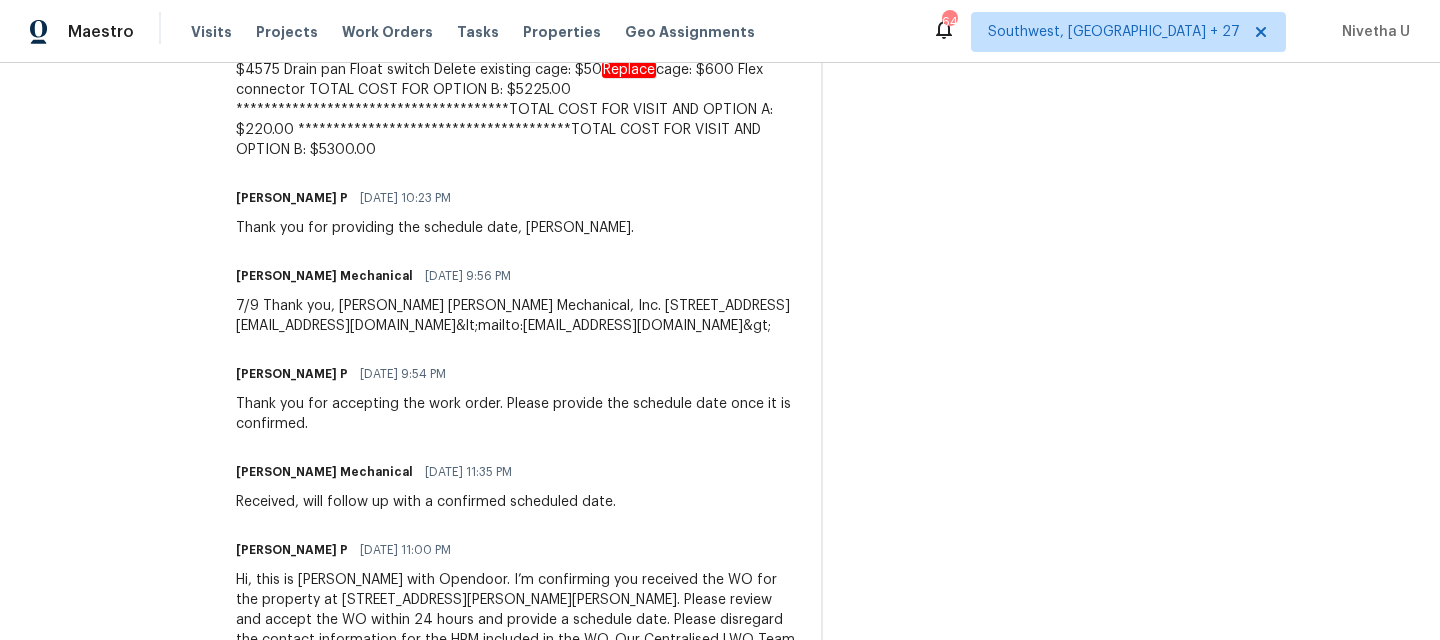 scroll, scrollTop: 1749, scrollLeft: 0, axis: vertical 